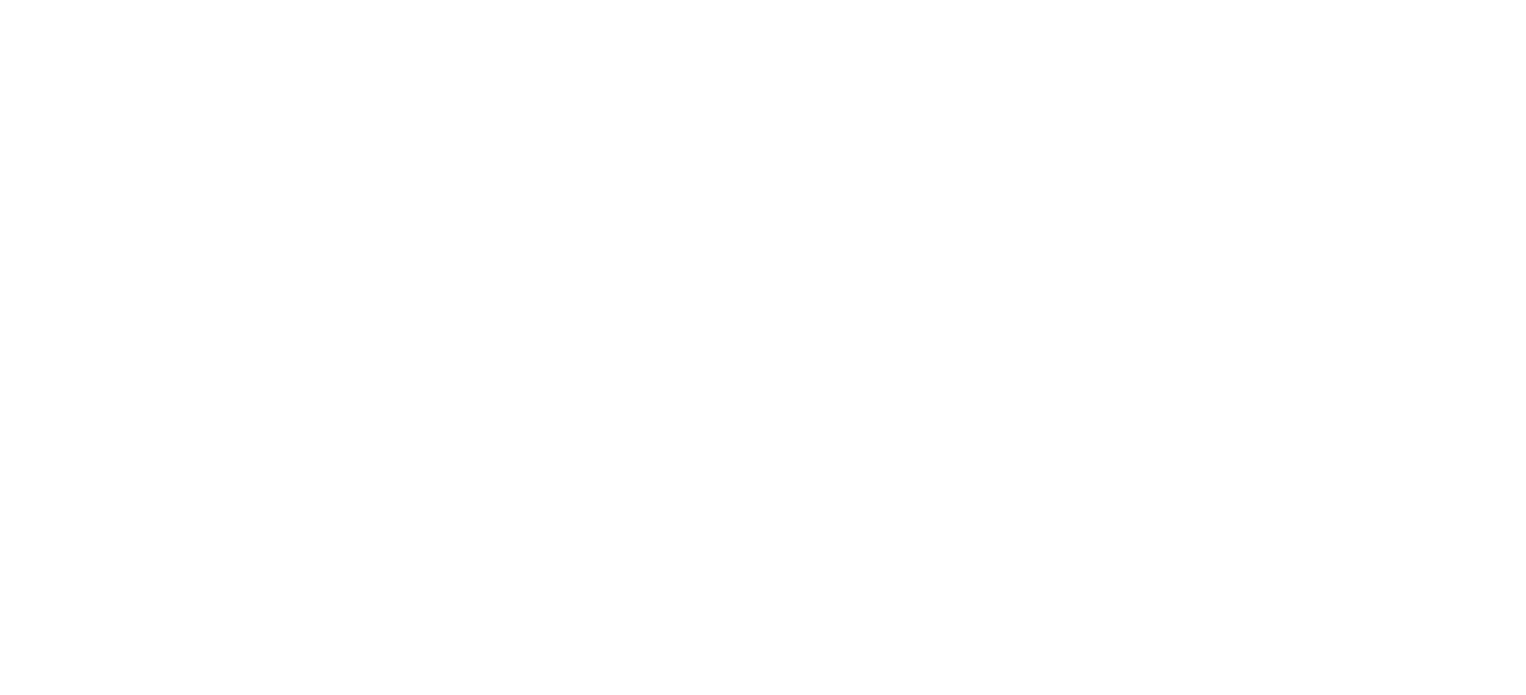 scroll, scrollTop: 0, scrollLeft: 0, axis: both 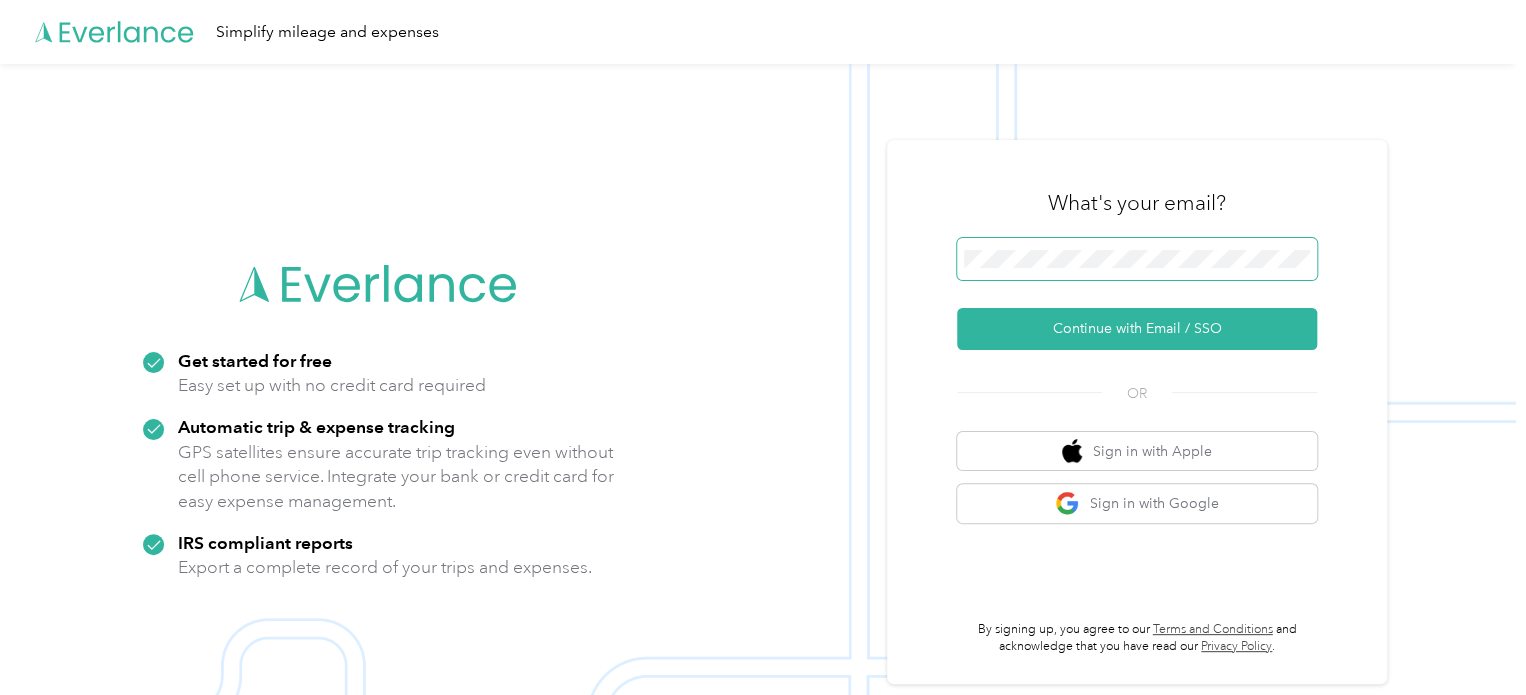 click at bounding box center [1137, 259] 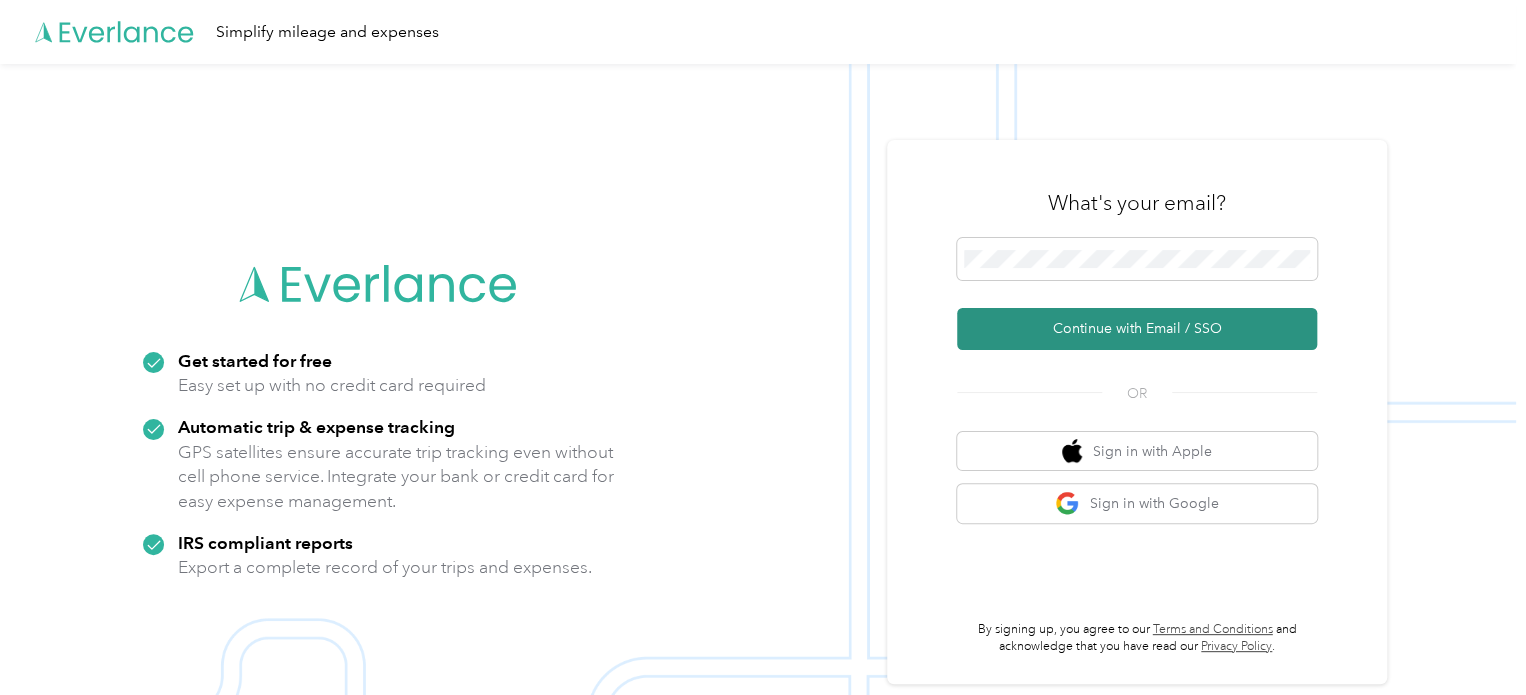 click on "Continue with Email / SSO" at bounding box center (1137, 329) 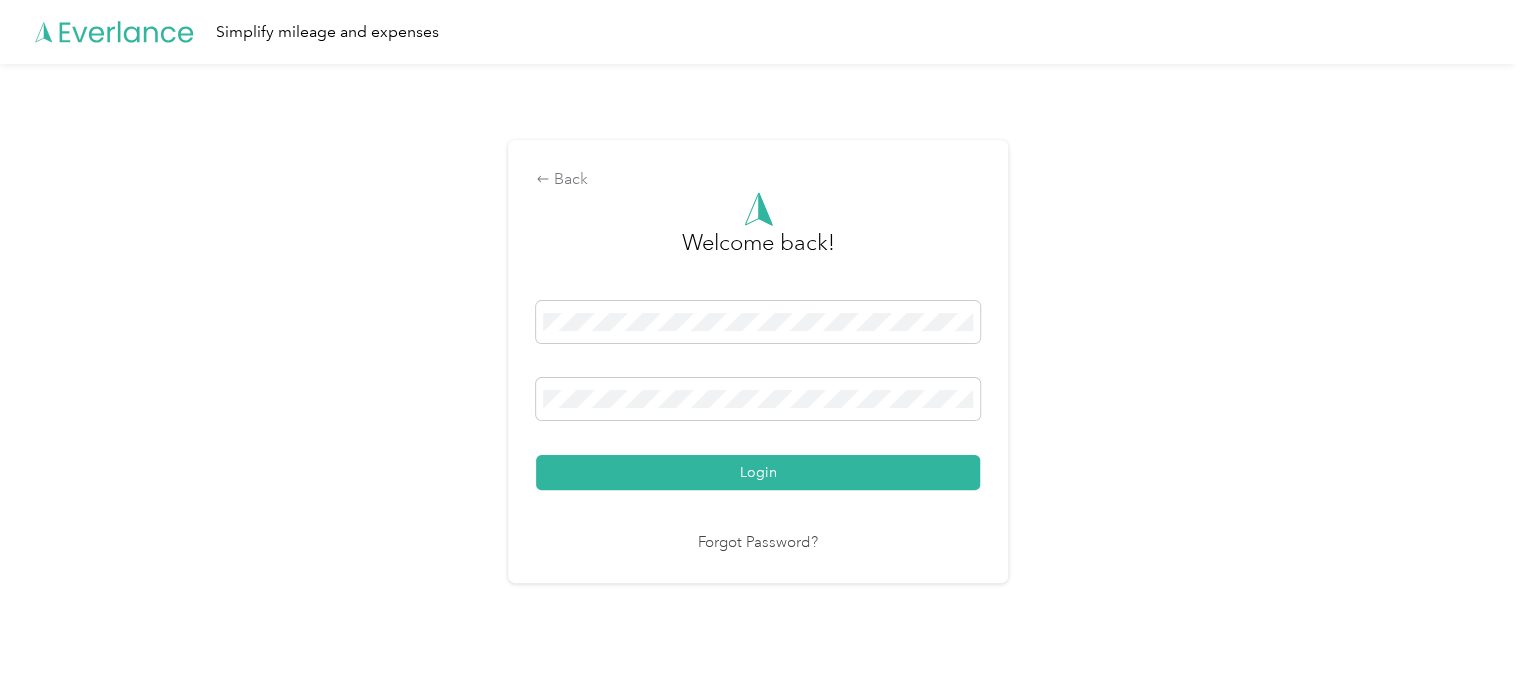click on "Login" at bounding box center (758, 472) 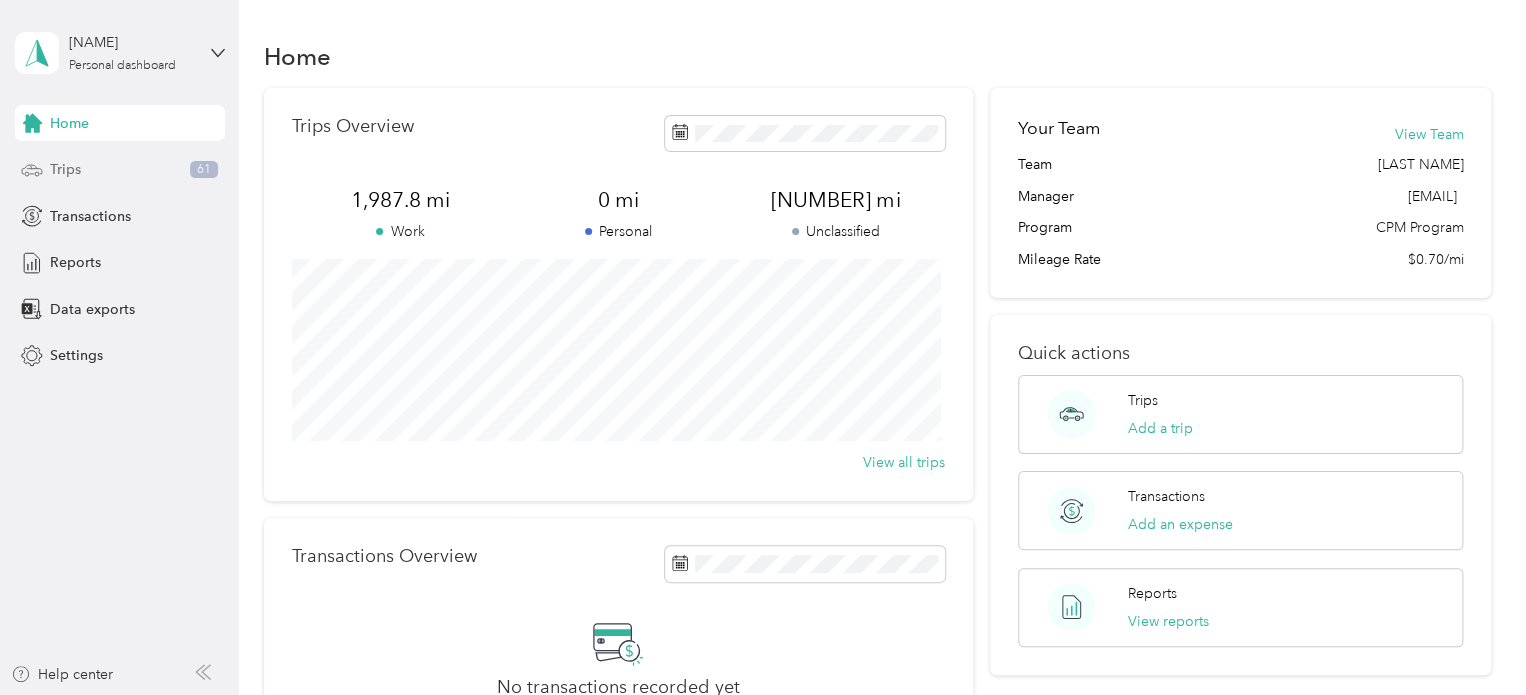 click on "Trips [NUMBER]" at bounding box center [120, 170] 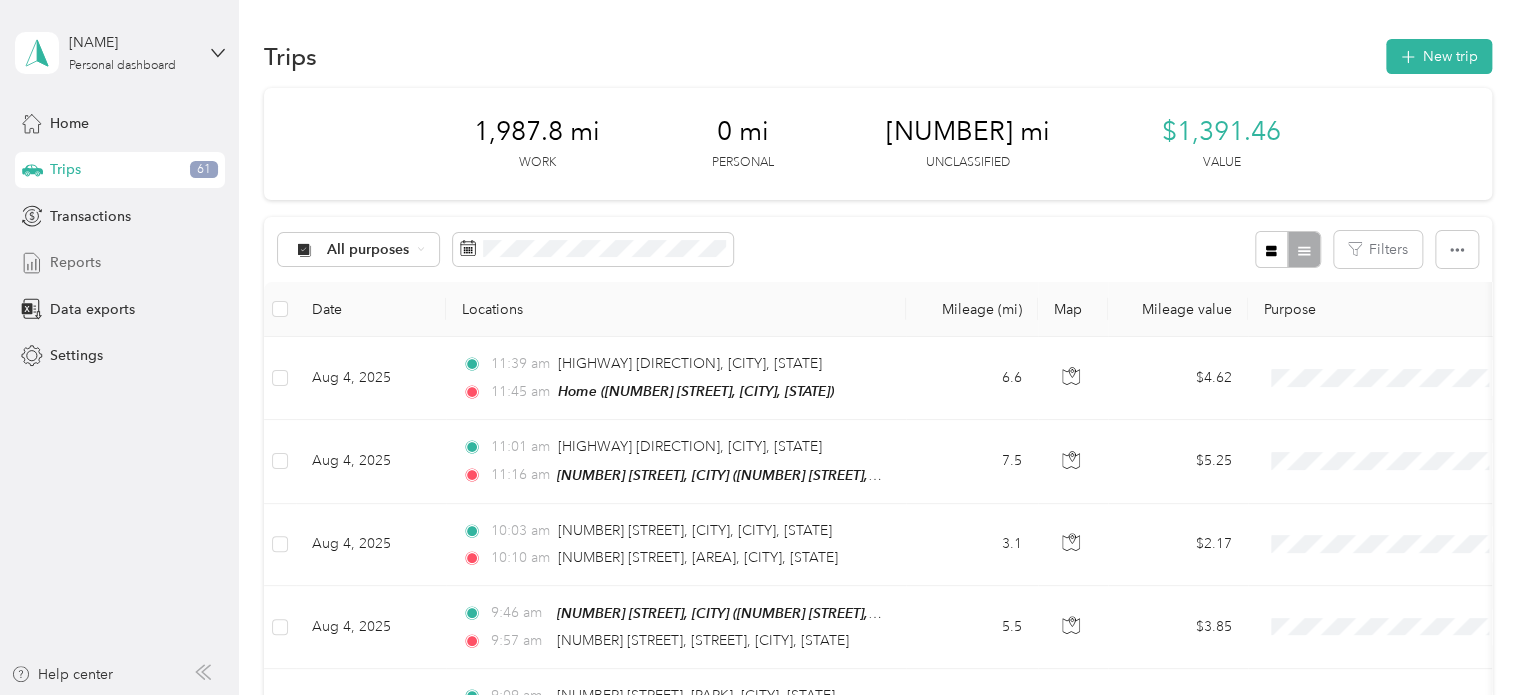 click on "Reports" at bounding box center [75, 262] 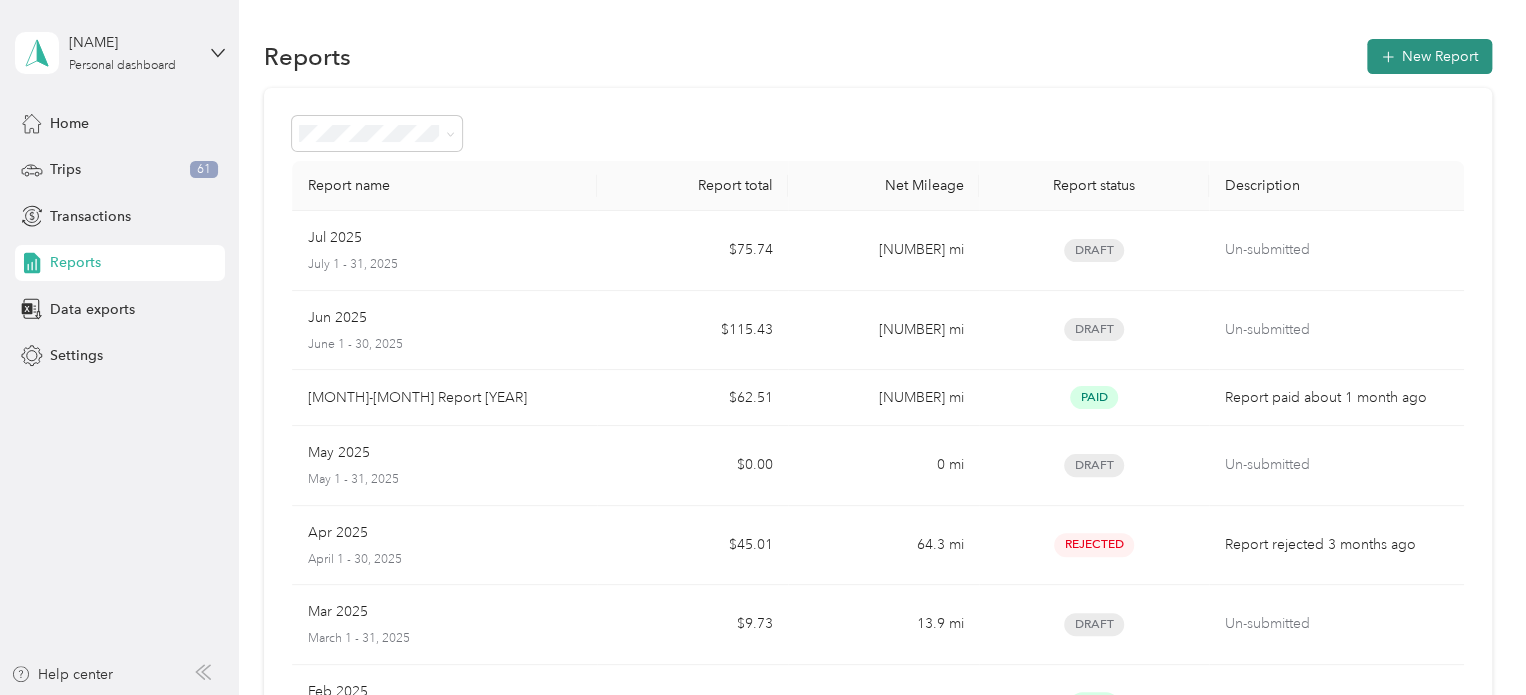 click on "New Report" at bounding box center [1429, 56] 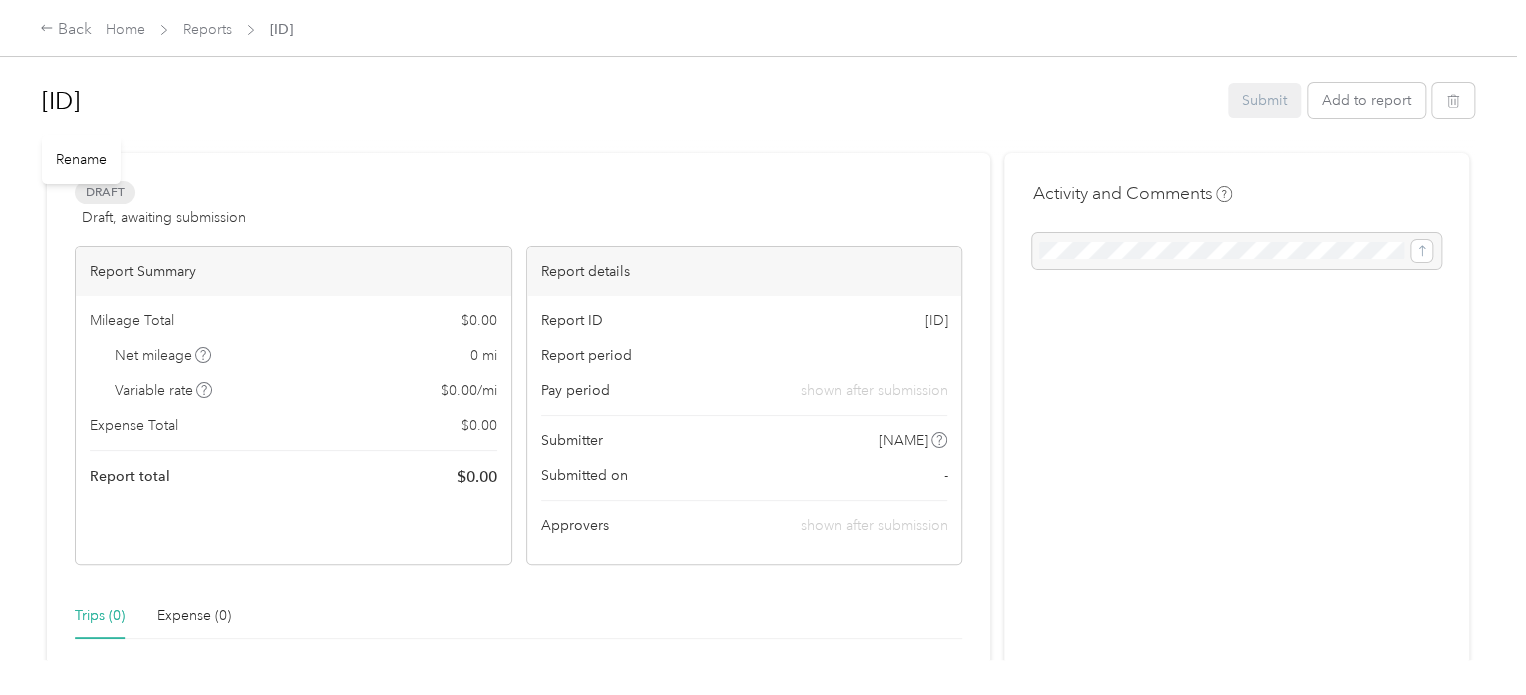 click on "[ID]" at bounding box center [628, 101] 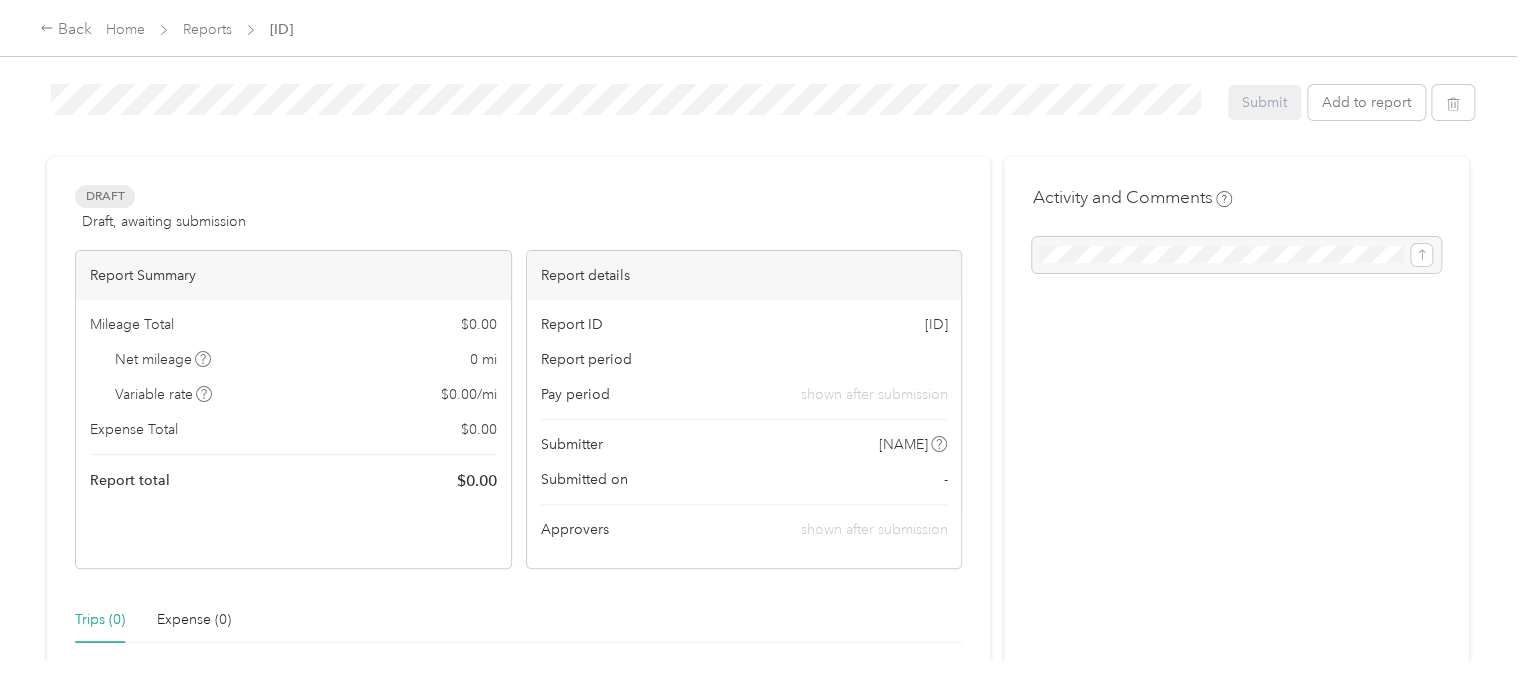 click on "Report ID [ID] Report period Pay period shown after submission Submitter [NAME] Submitted on - Approvers shown after submission Trips (0) Expense (0) There are no trips in this report. New trip Add trips Activity and Comments" at bounding box center [758, 330] 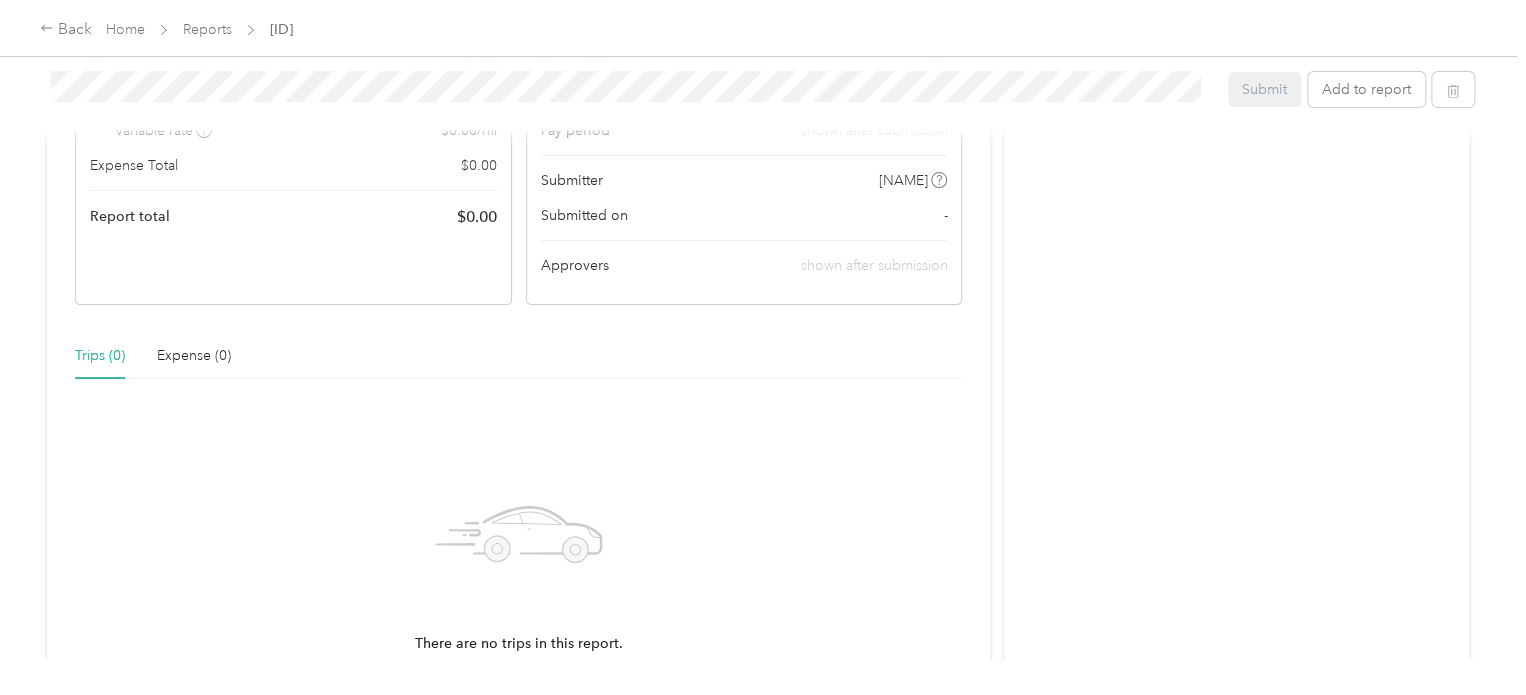 scroll, scrollTop: 0, scrollLeft: 0, axis: both 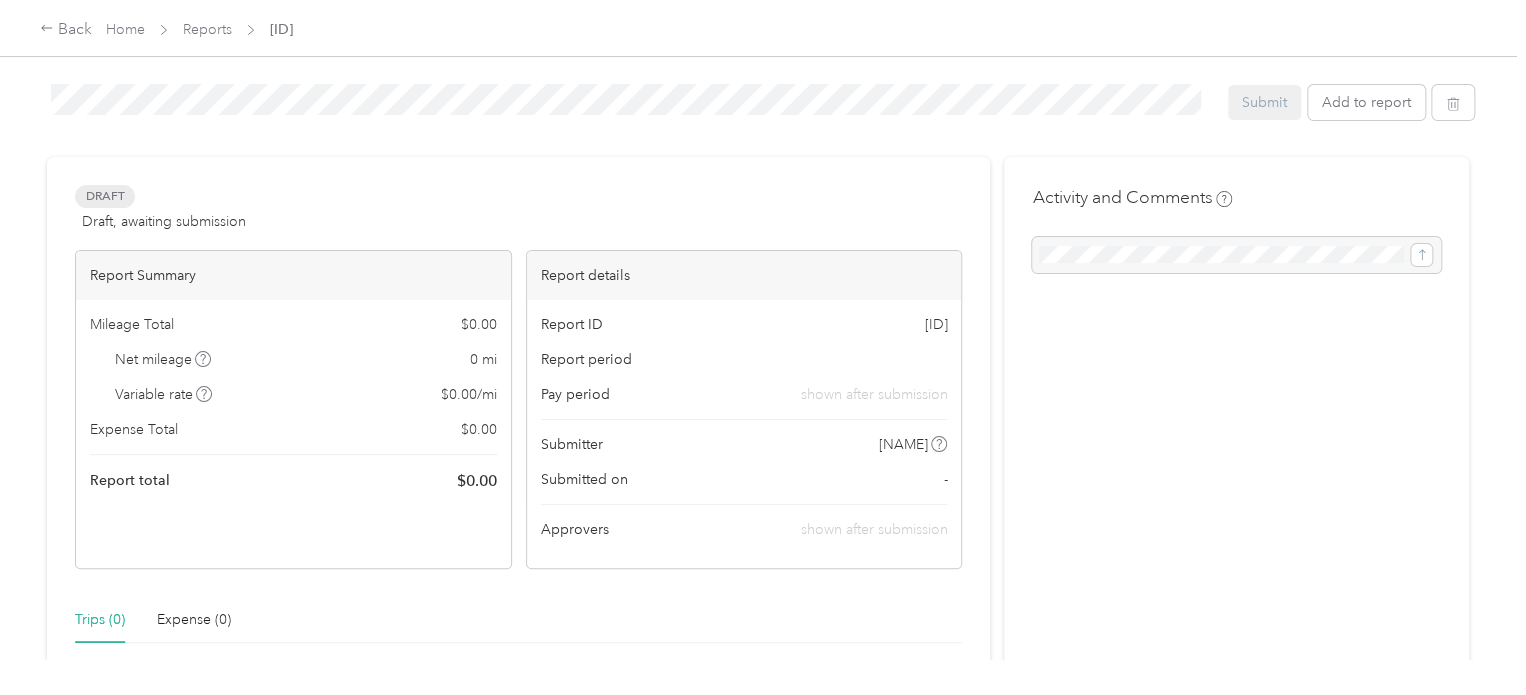 click on "Draft Draft, awaiting submission View  activity & comments" at bounding box center (518, 209) 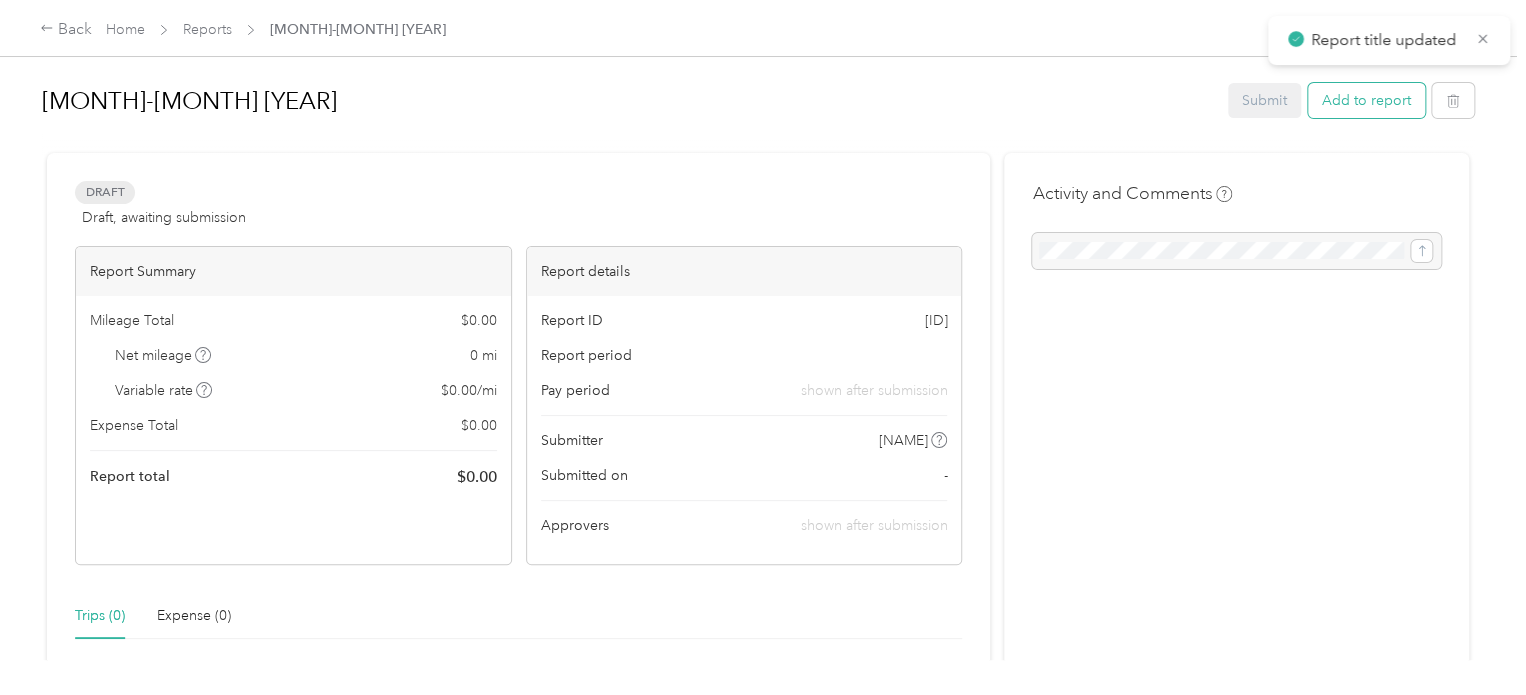 click on "Add to report" at bounding box center (1366, 100) 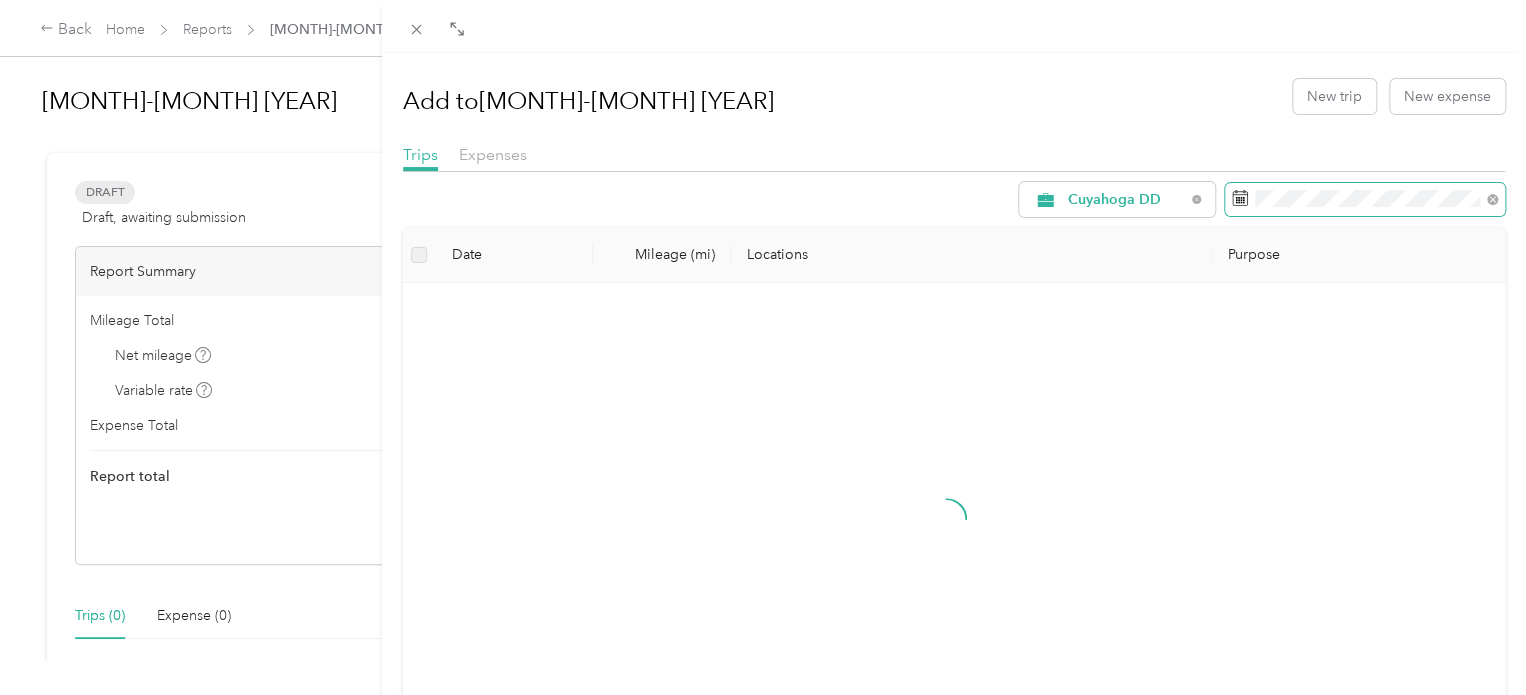 click 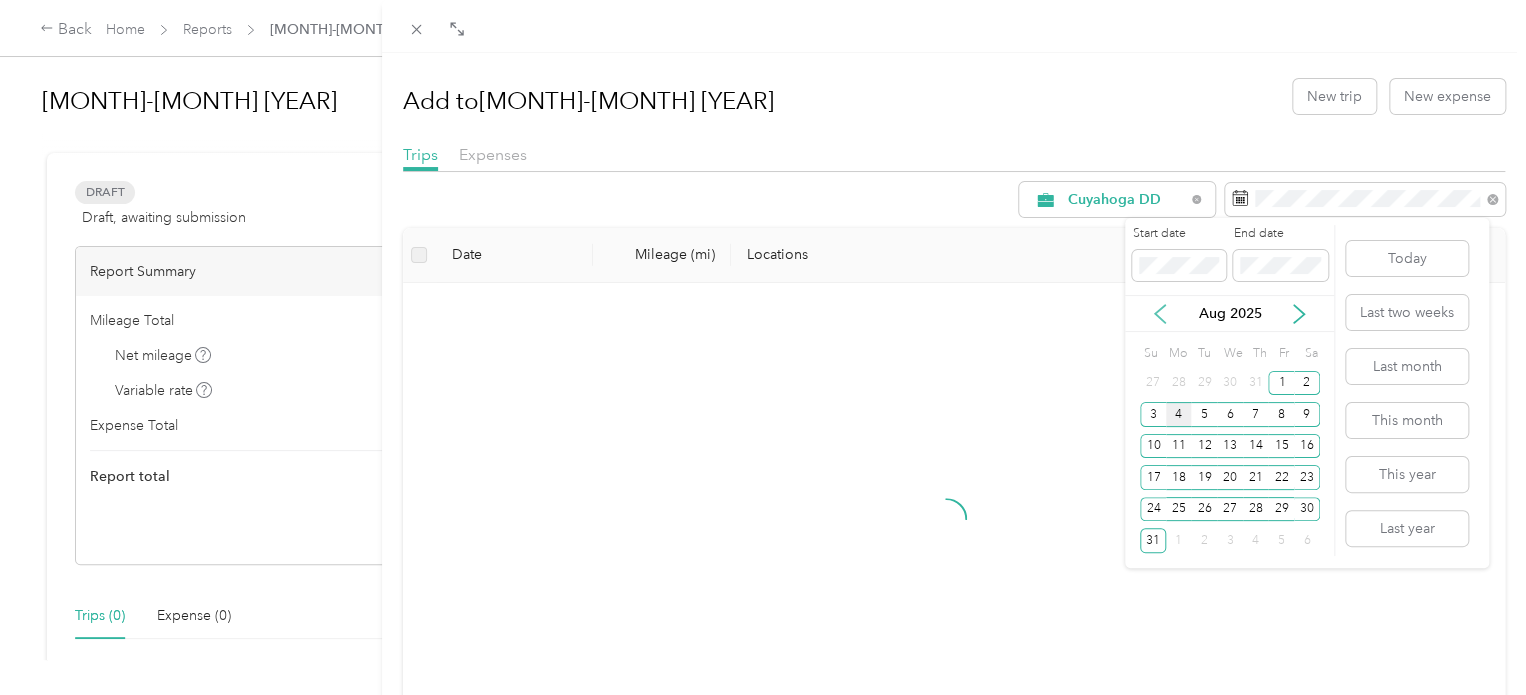 click 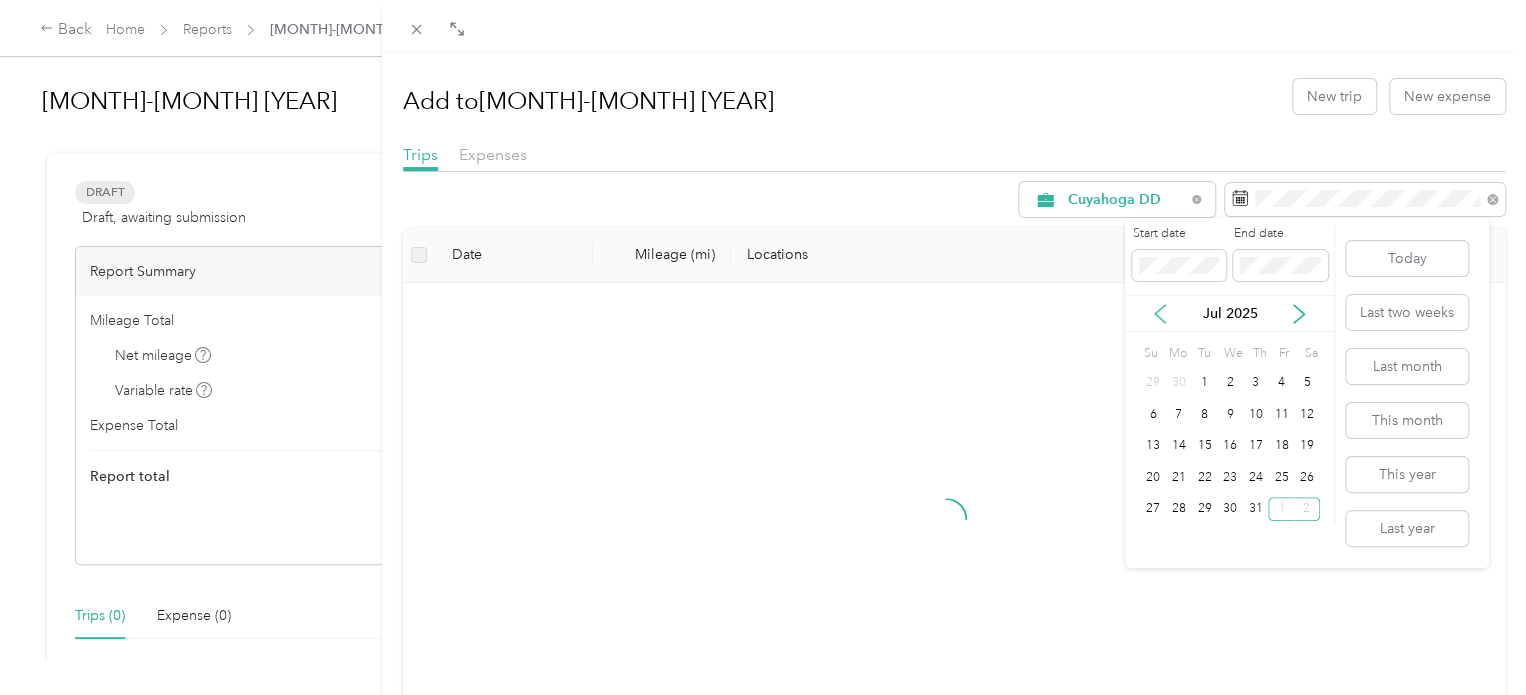 click 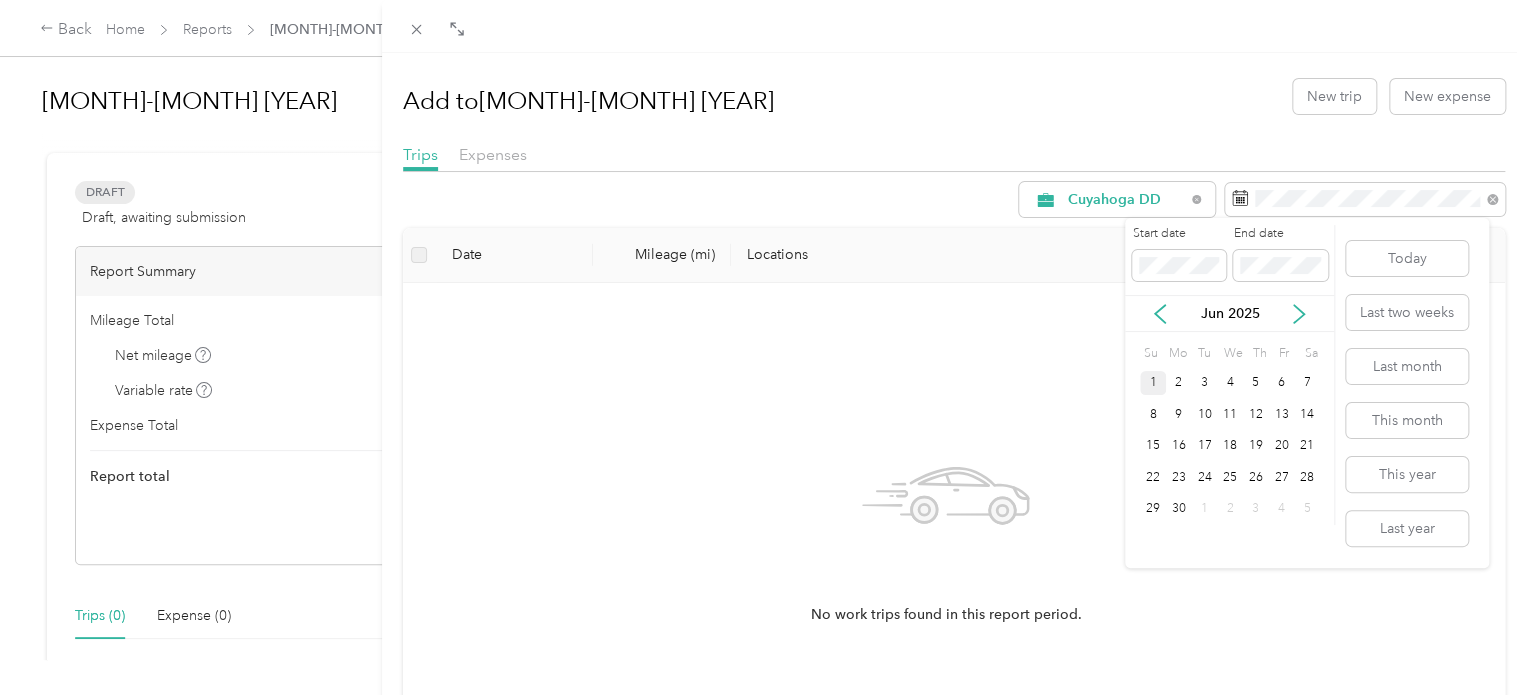 click on "1" at bounding box center (1153, 383) 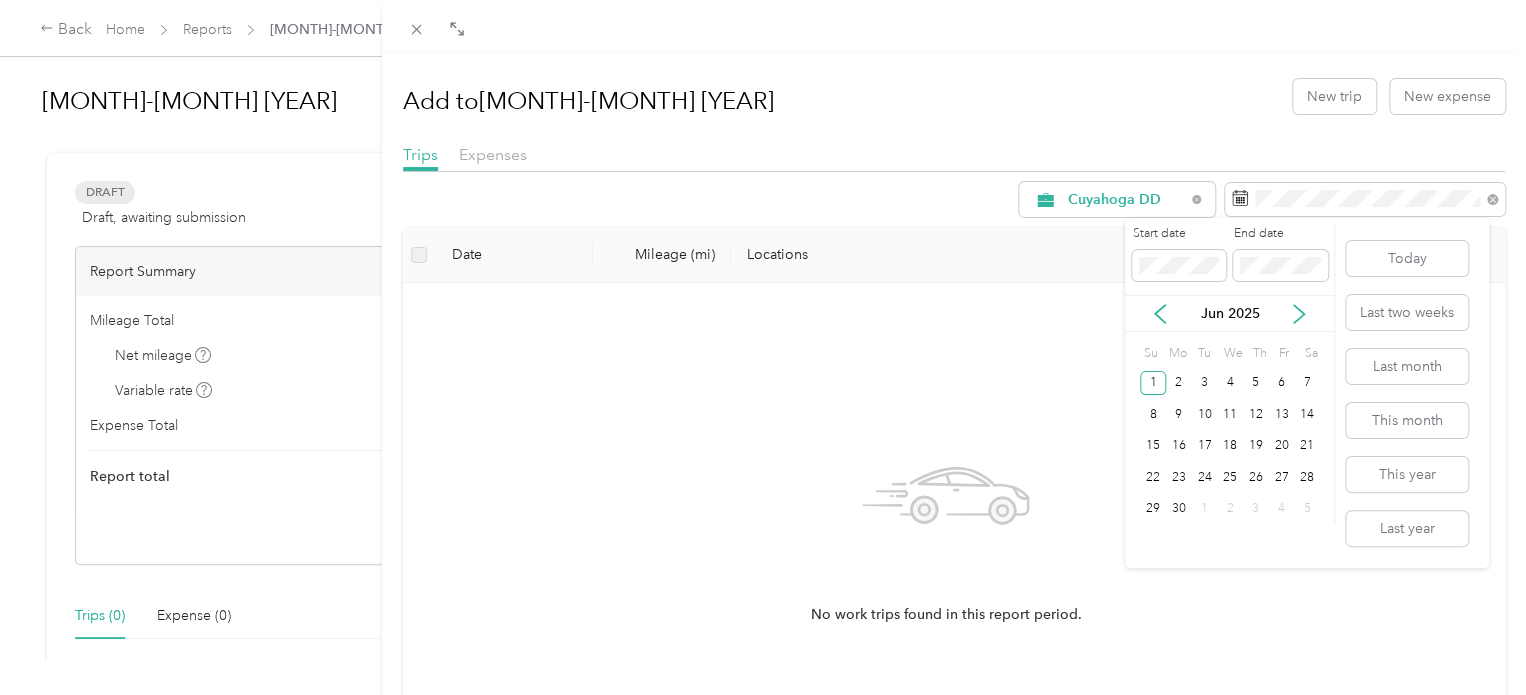 click on "End date" at bounding box center [1280, 234] 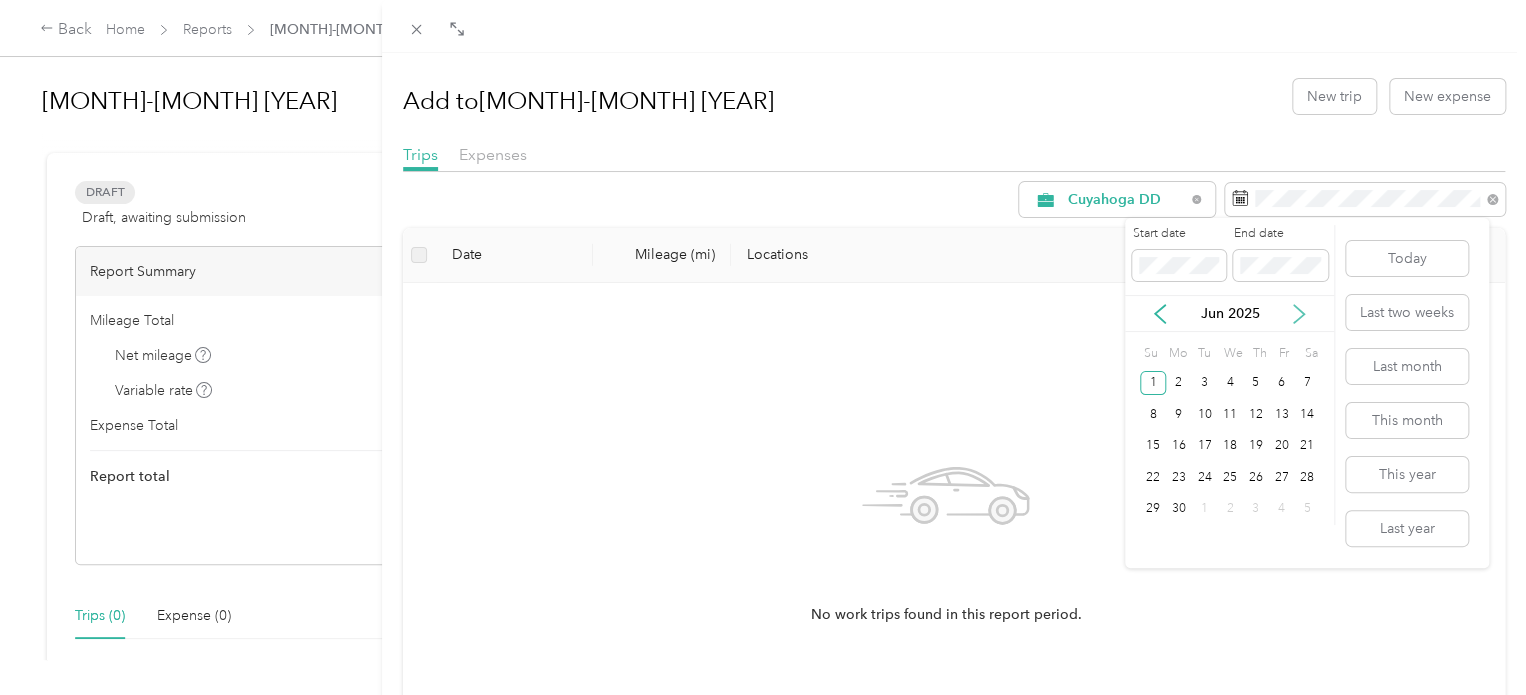 click 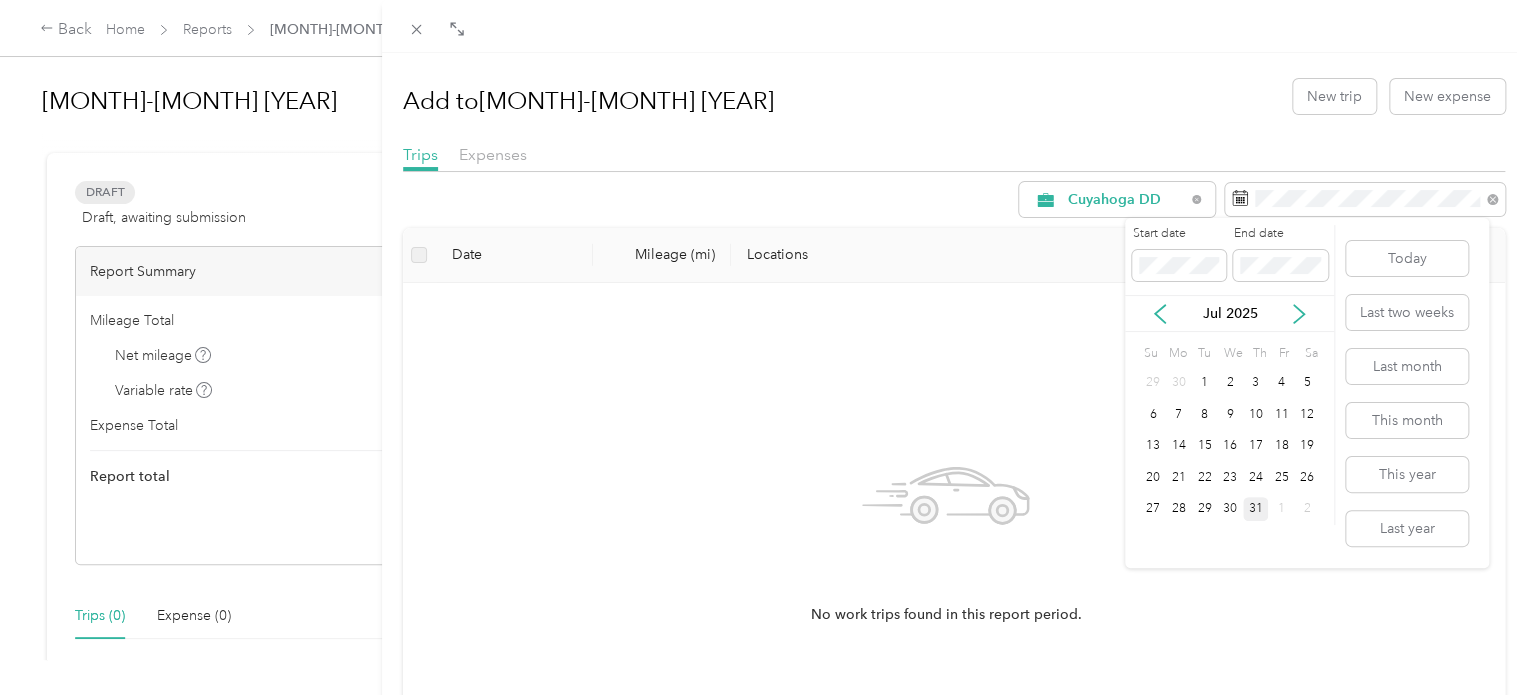 click on "31" at bounding box center (1256, 509) 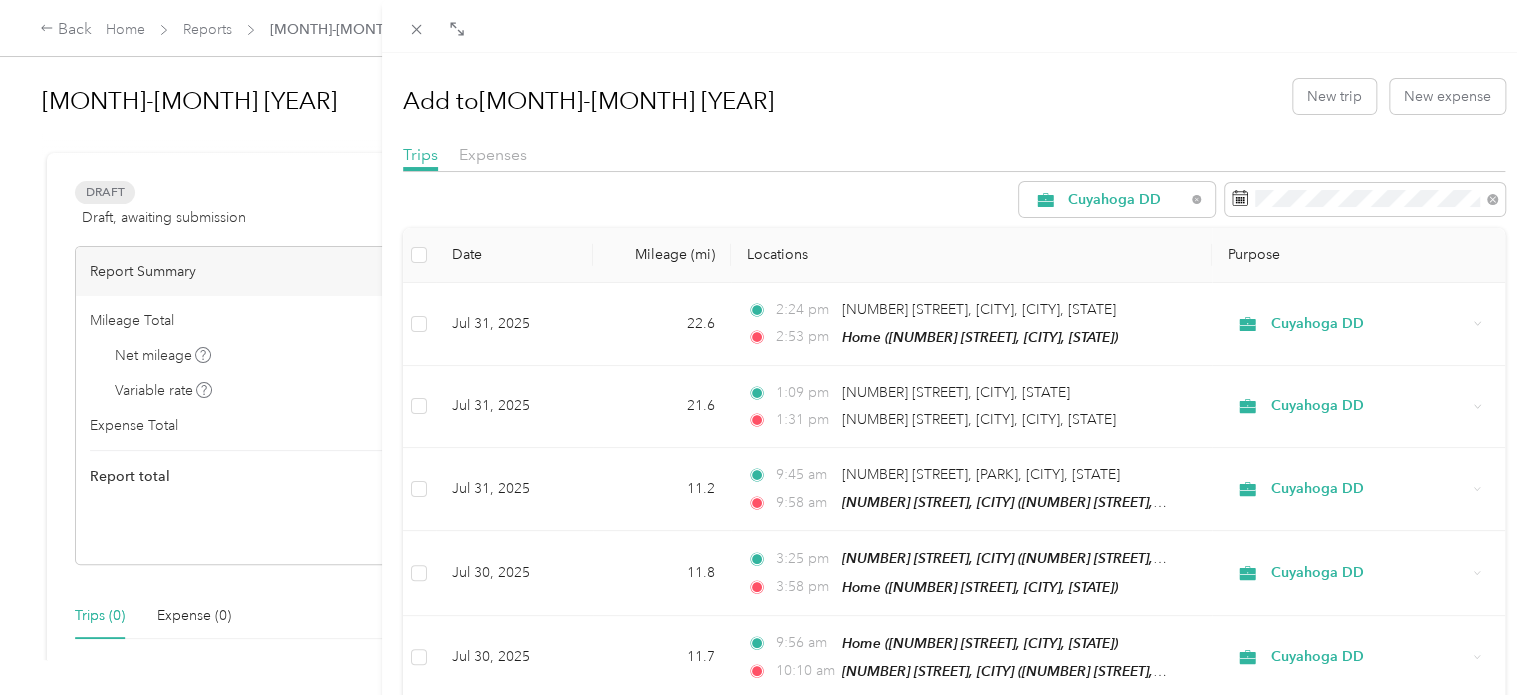 click at bounding box center (419, 255) 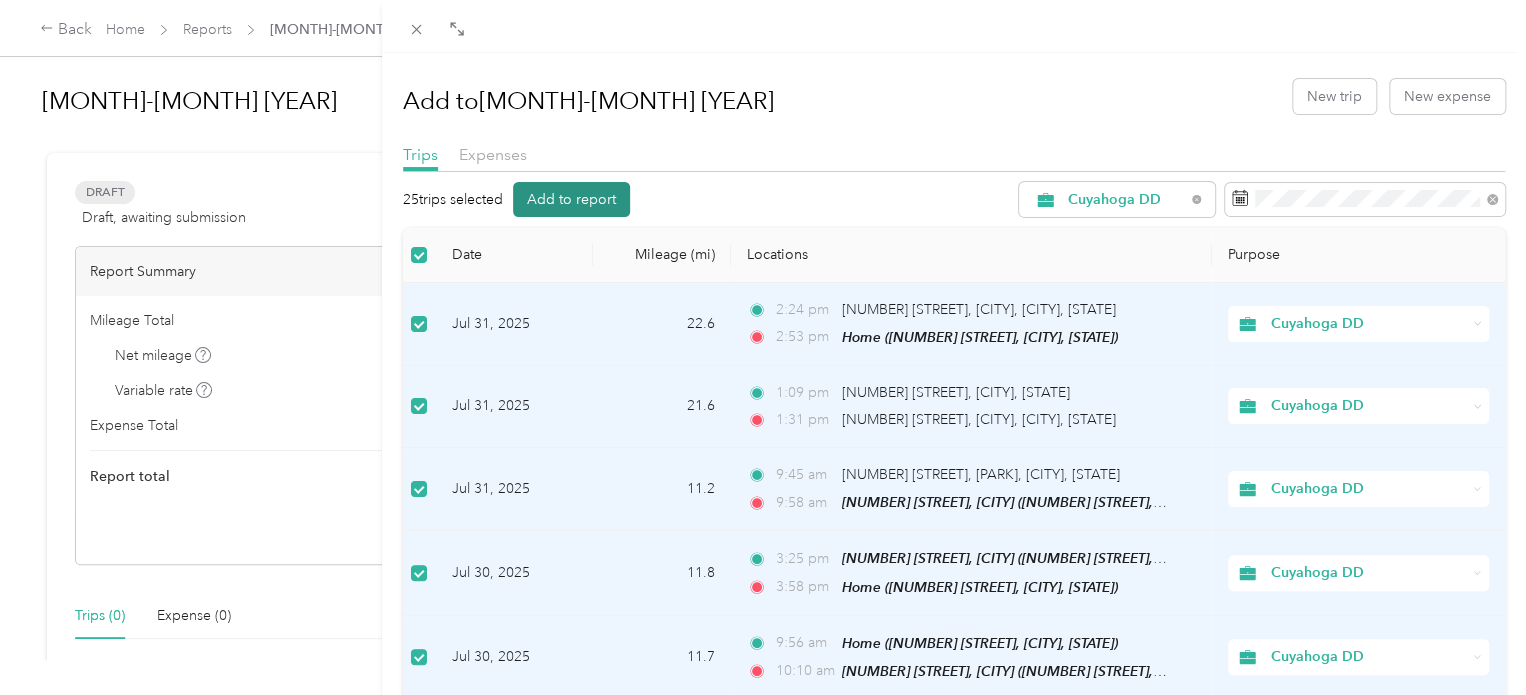 click on "Add to report" at bounding box center (571, 199) 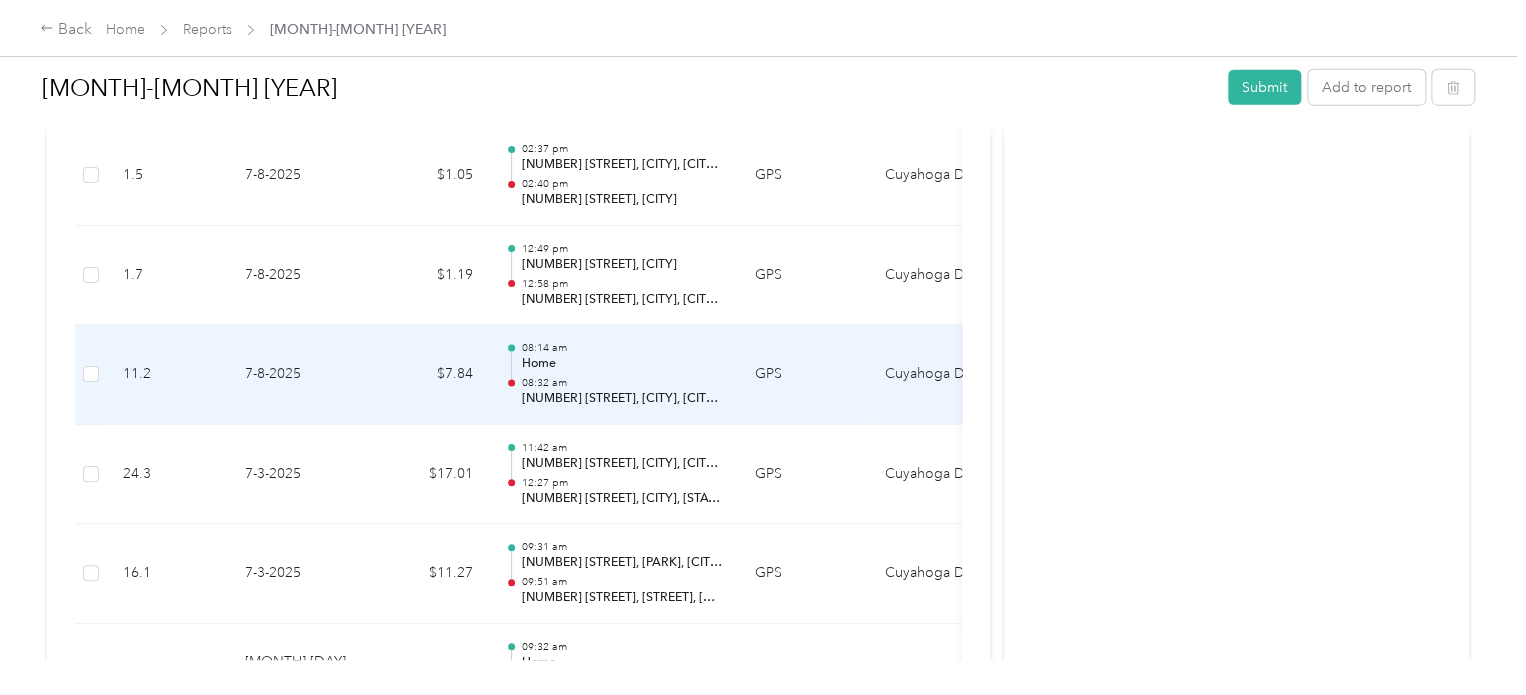 scroll, scrollTop: 2696, scrollLeft: 0, axis: vertical 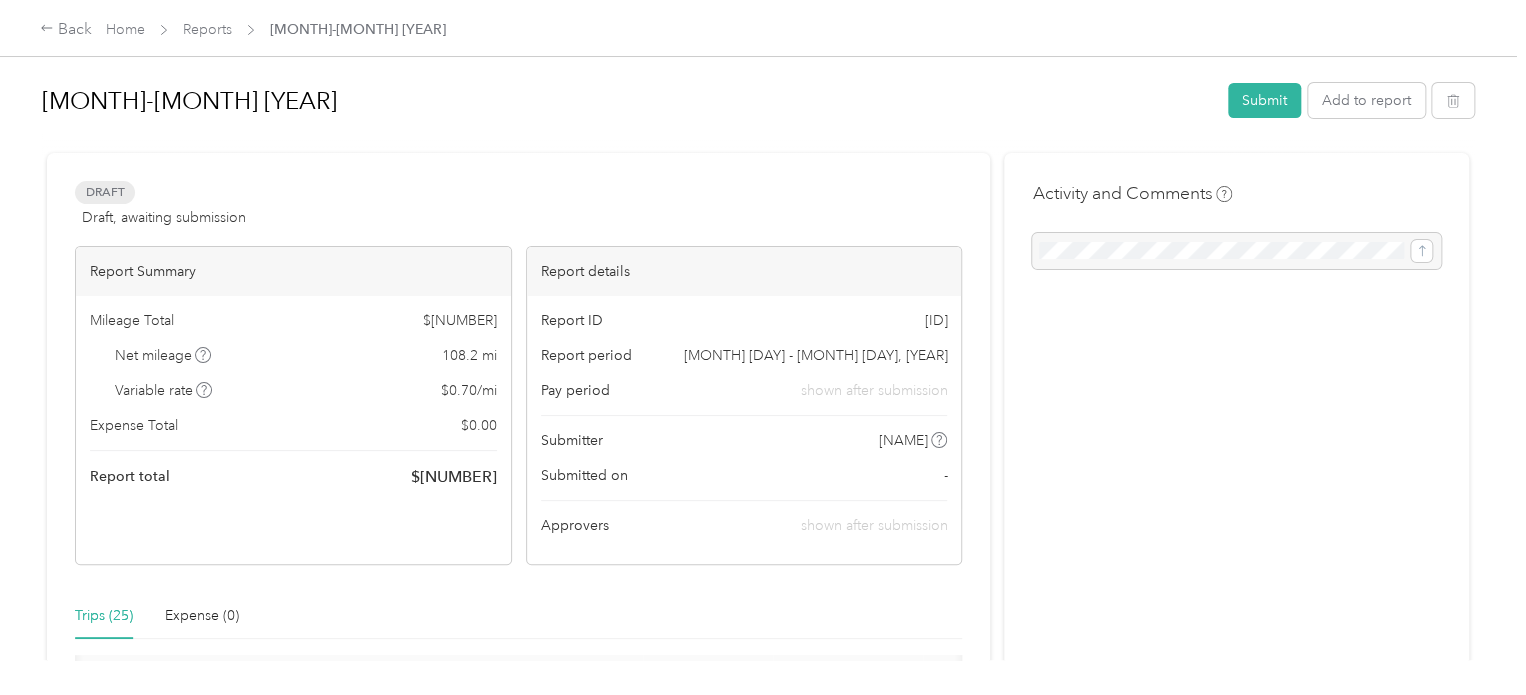click on "[MONTH] [DAY] - [MONTH] [DAY], [YEAR]" at bounding box center [815, 355] 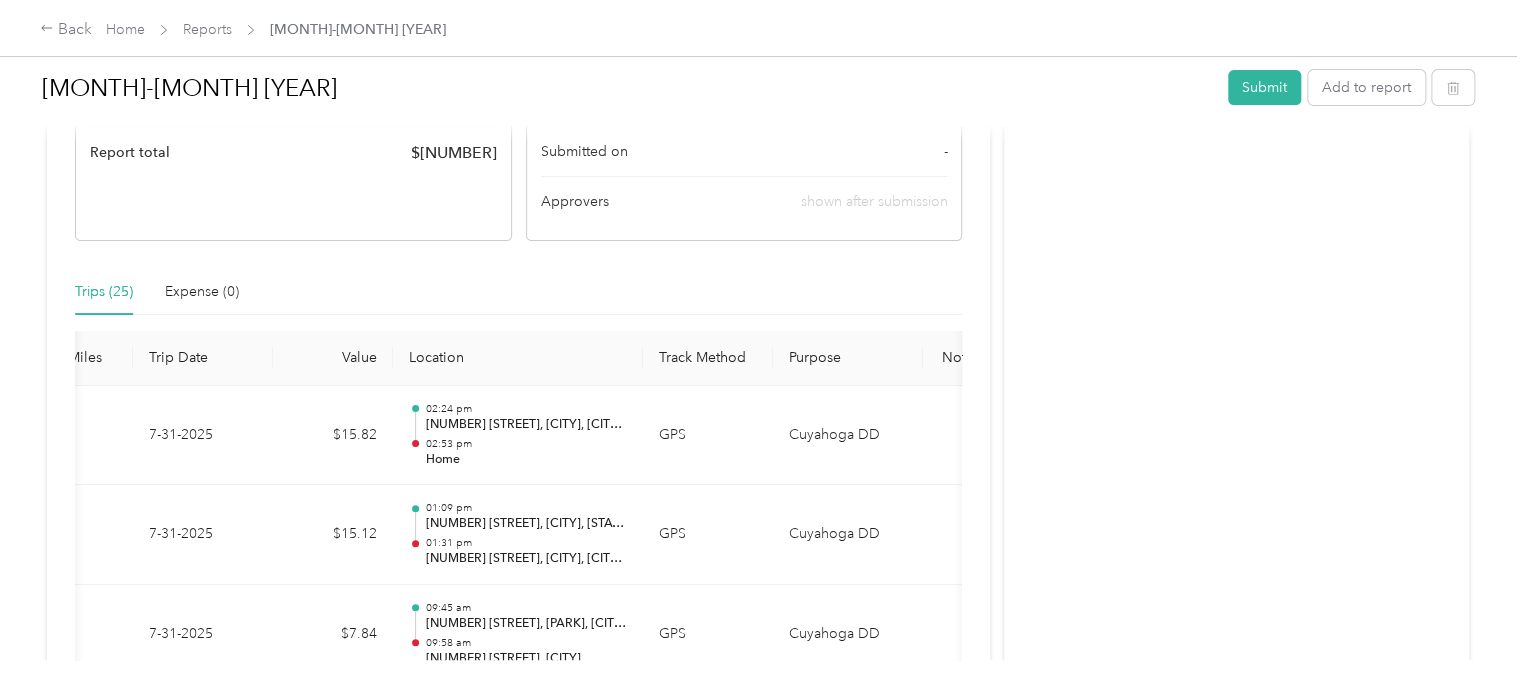 scroll, scrollTop: 0, scrollLeft: 0, axis: both 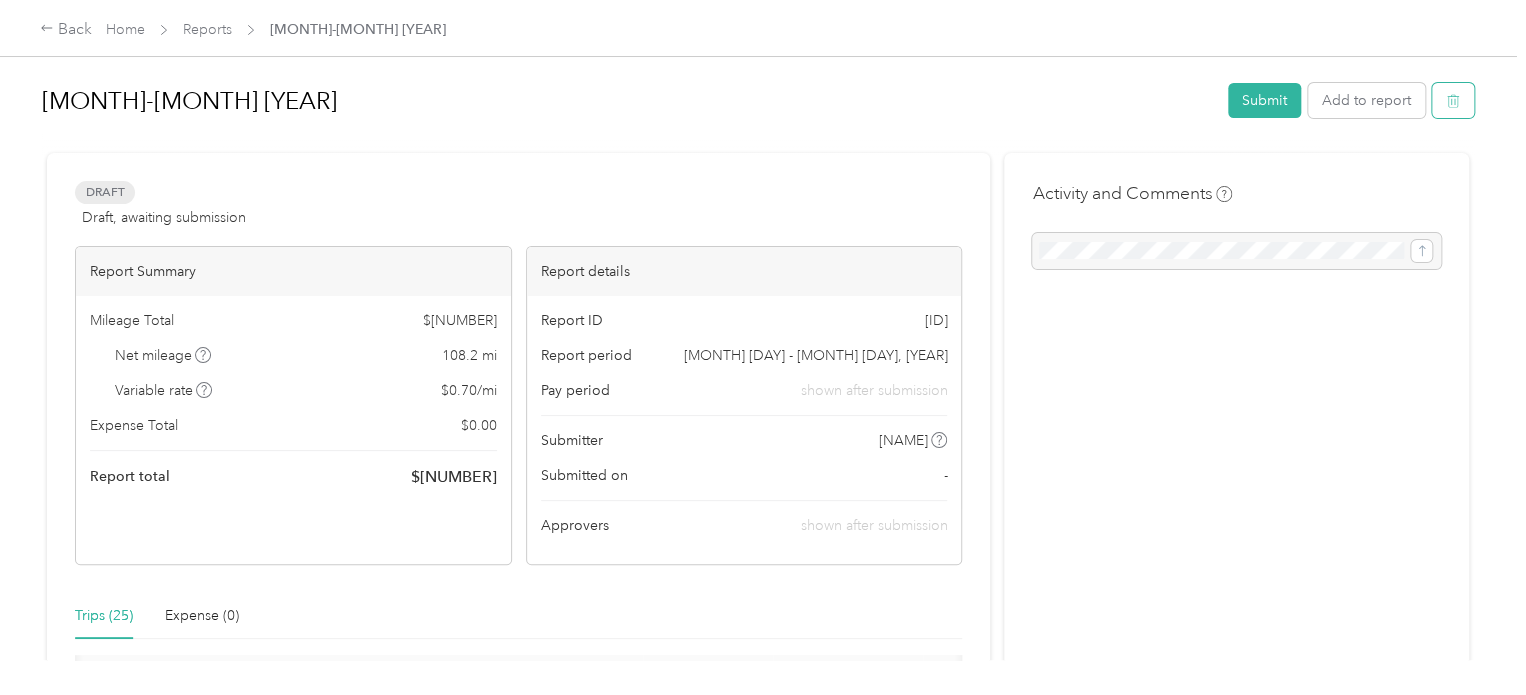 click at bounding box center [1453, 100] 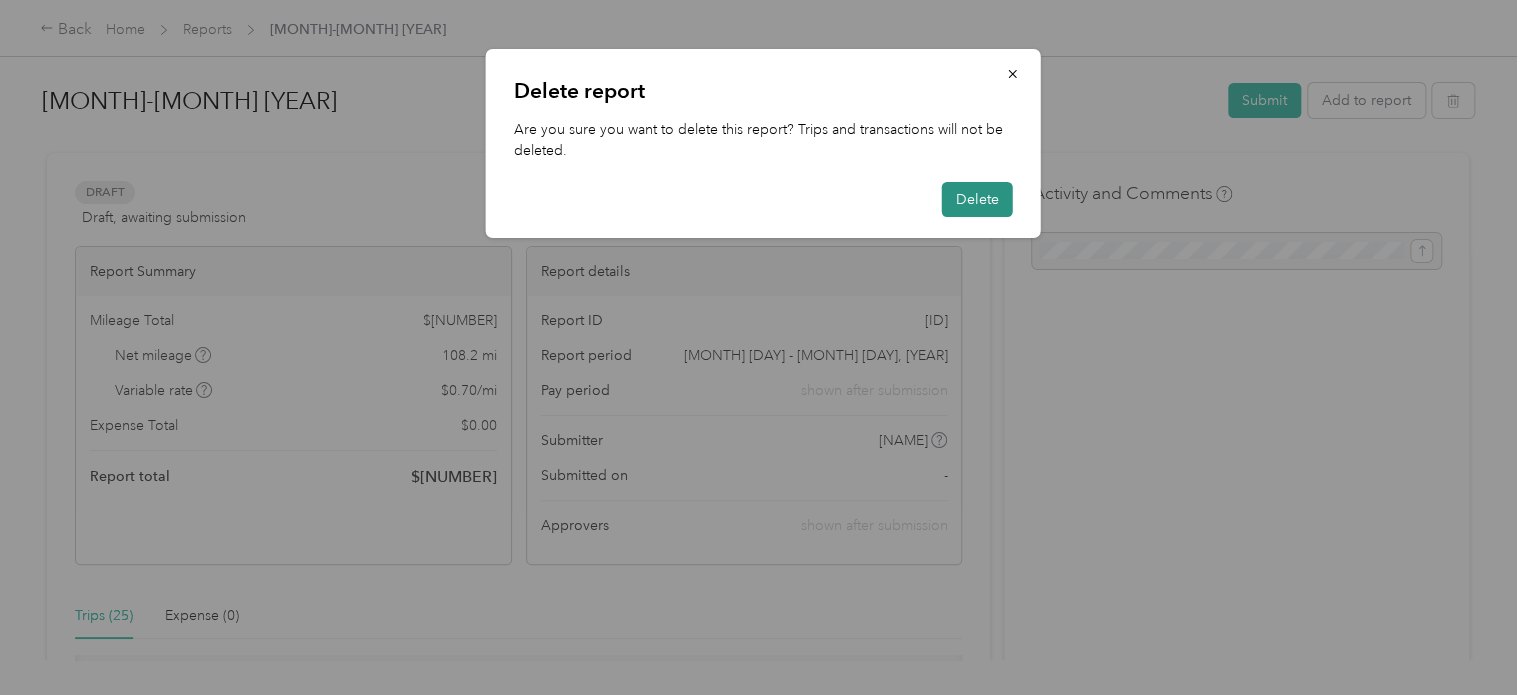 click on "Delete" at bounding box center [977, 199] 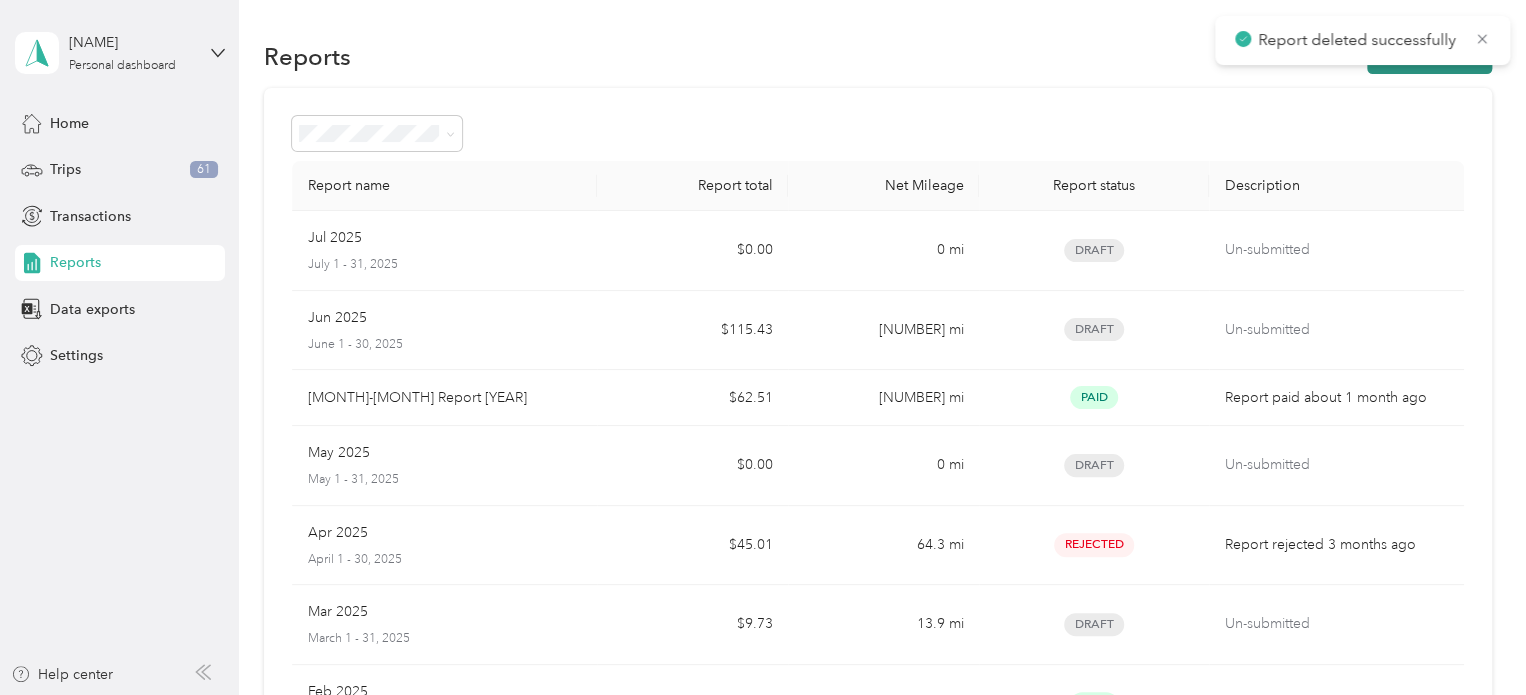 click on "New Report" at bounding box center [1429, 56] 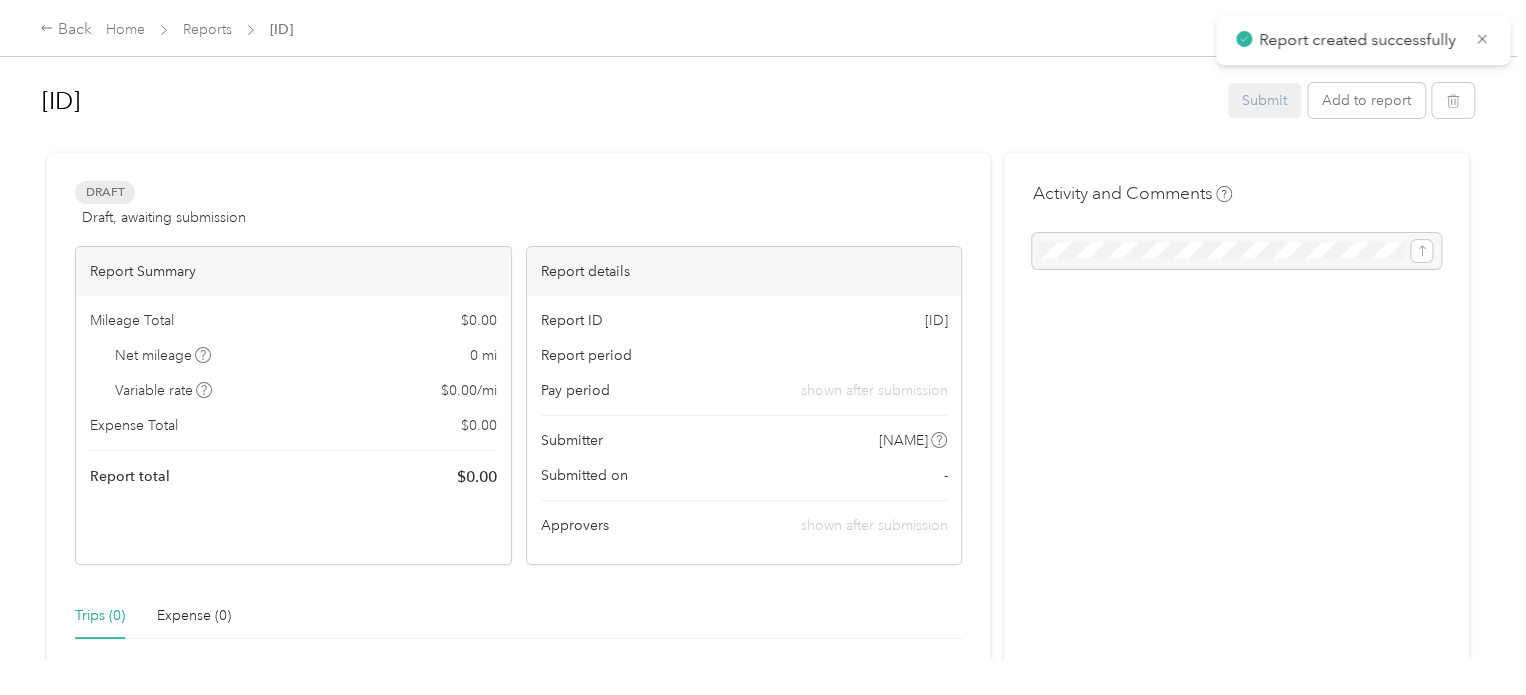 drag, startPoint x: 233, startPoint y: 100, endPoint x: 10, endPoint y: 91, distance: 223.18153 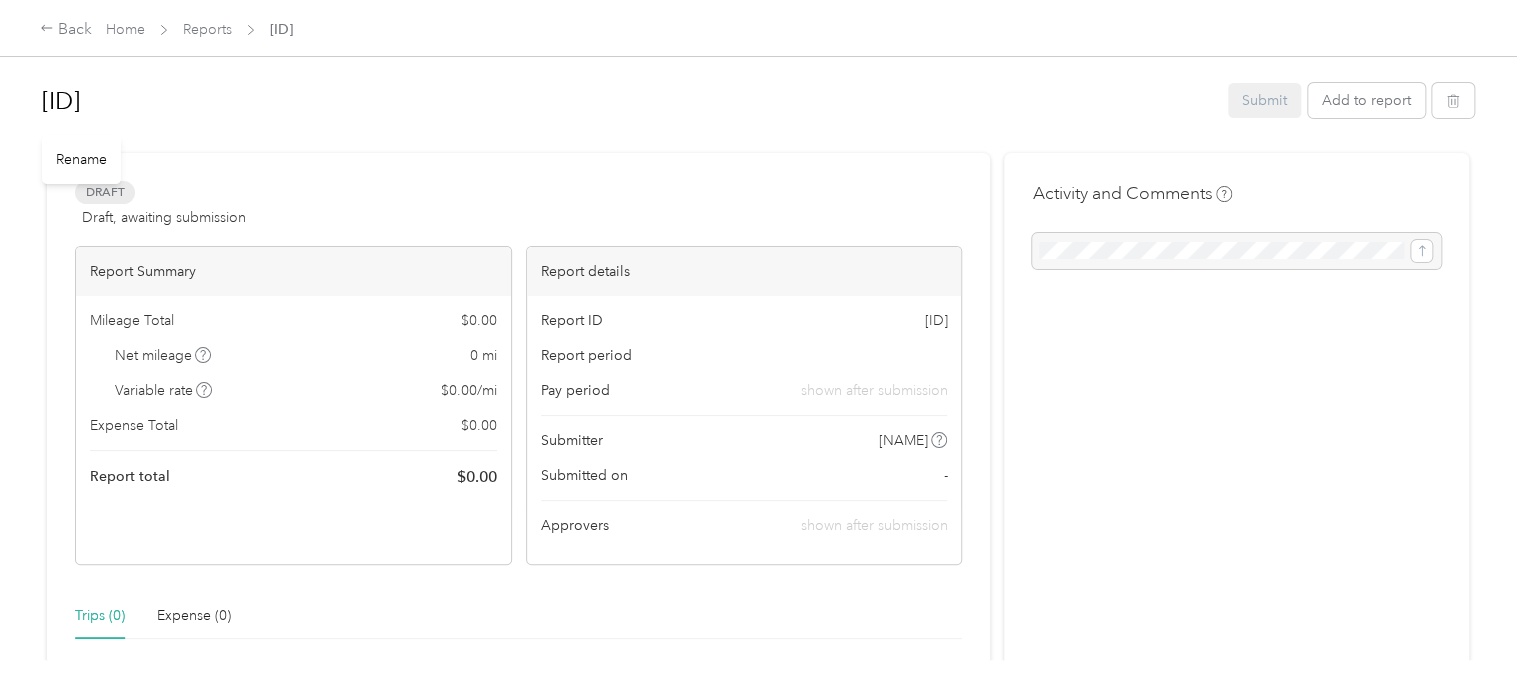 click on "[ID]" at bounding box center [628, 101] 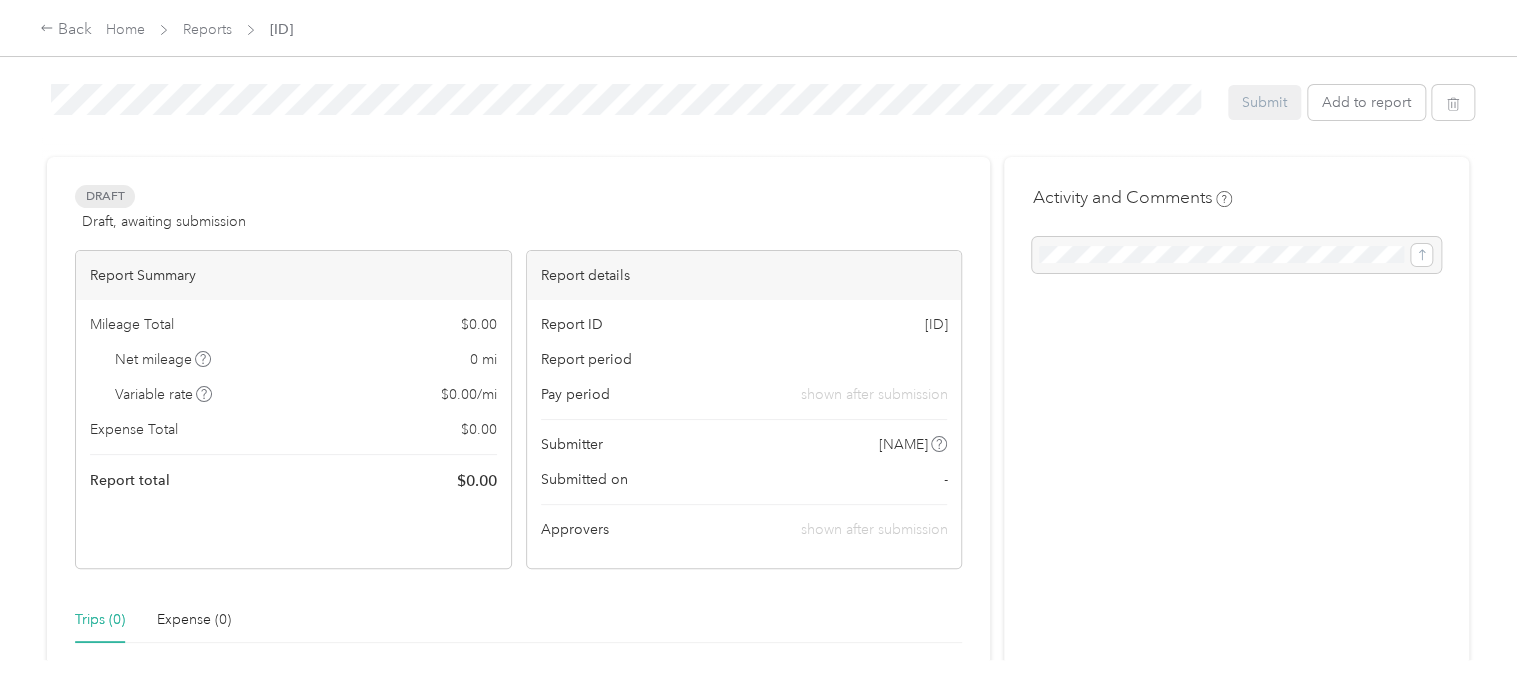 click on "Report ID [ID] Report period Pay period shown after submission Submitter [NAME] Submitted on - Approvers shown after submission Trips (0) Expense (0) There are no trips in this report. New trip Add trips Activity and Comments" at bounding box center [758, 330] 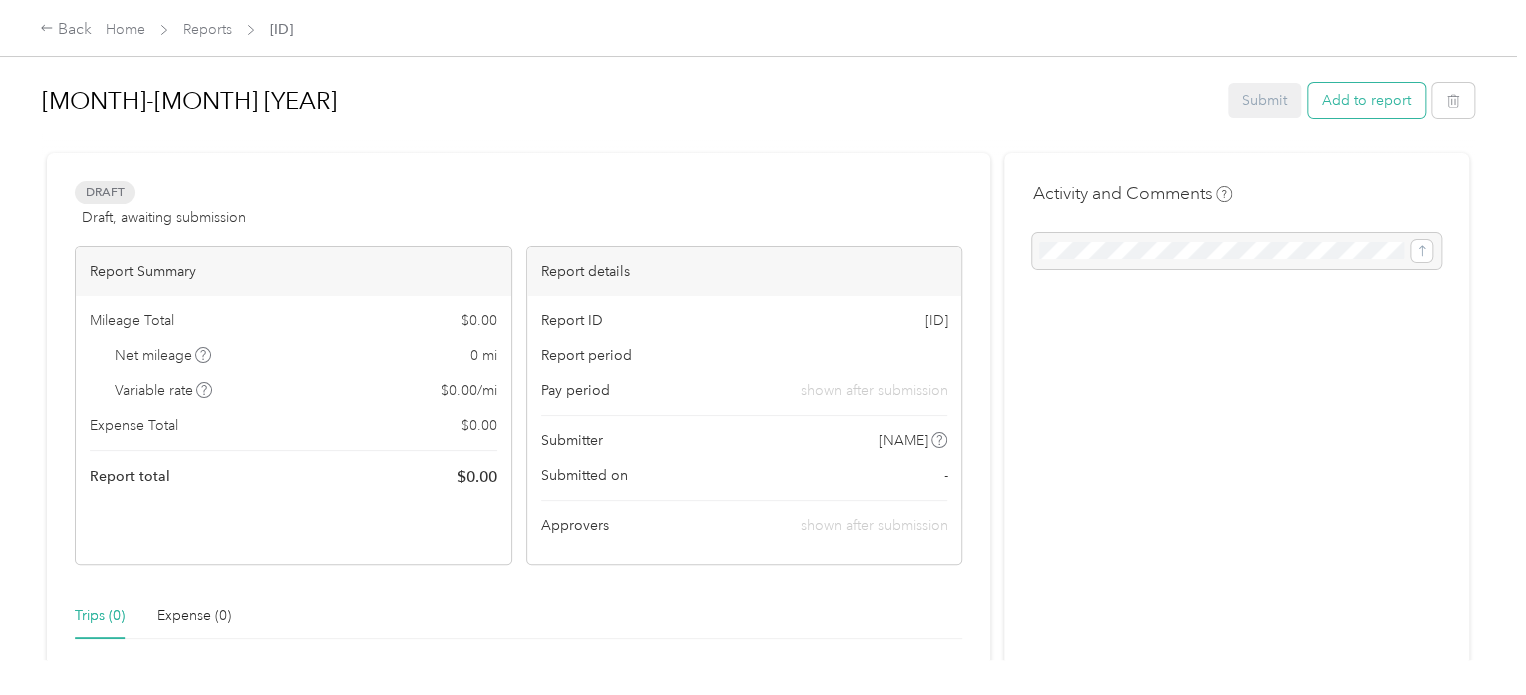 click on "Add to report" at bounding box center [1366, 100] 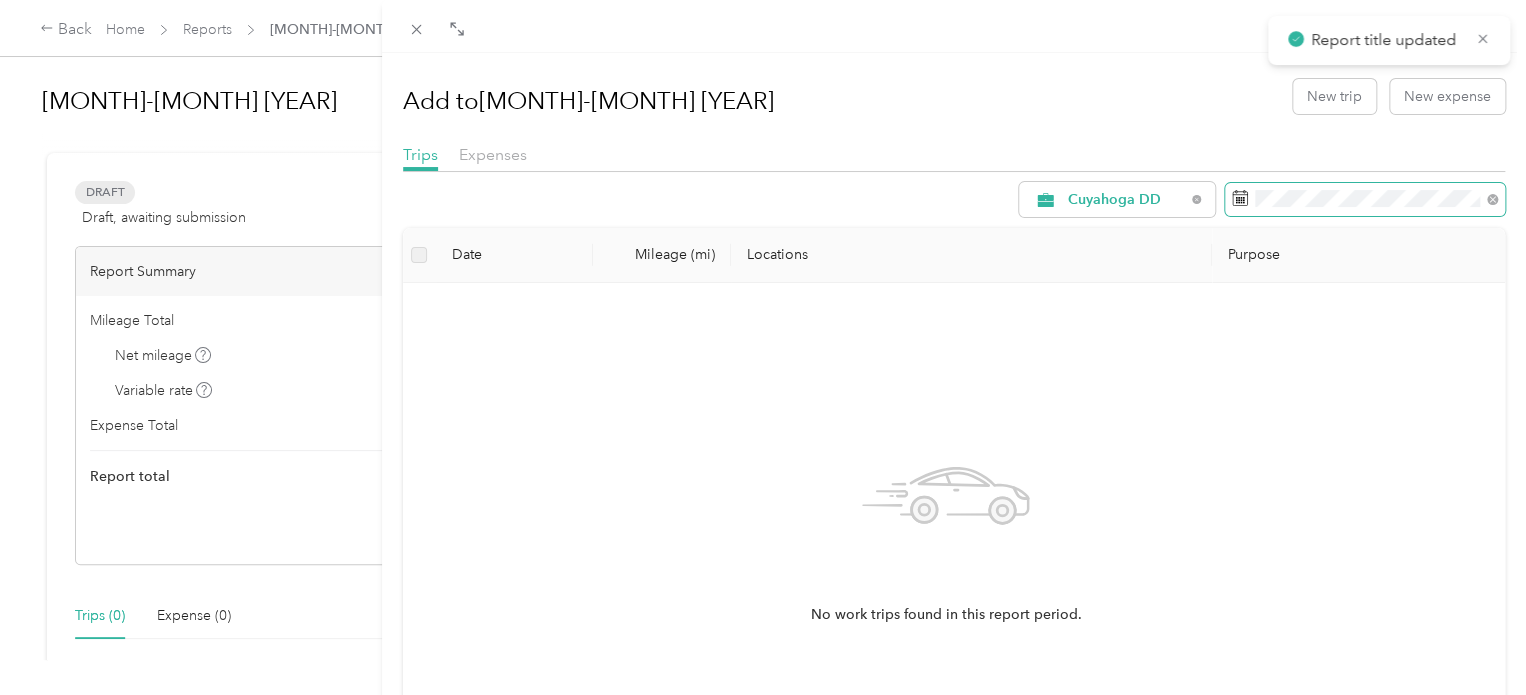 click at bounding box center (1365, 200) 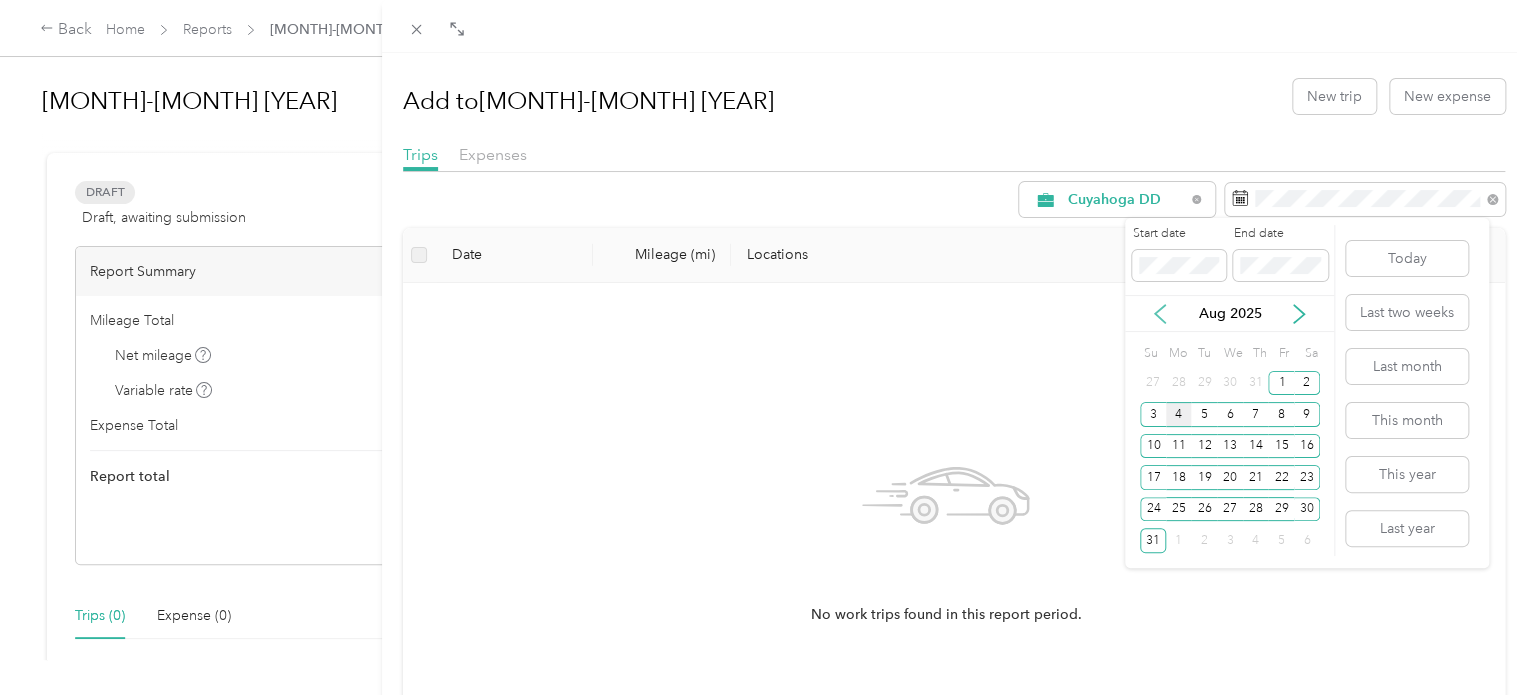 click 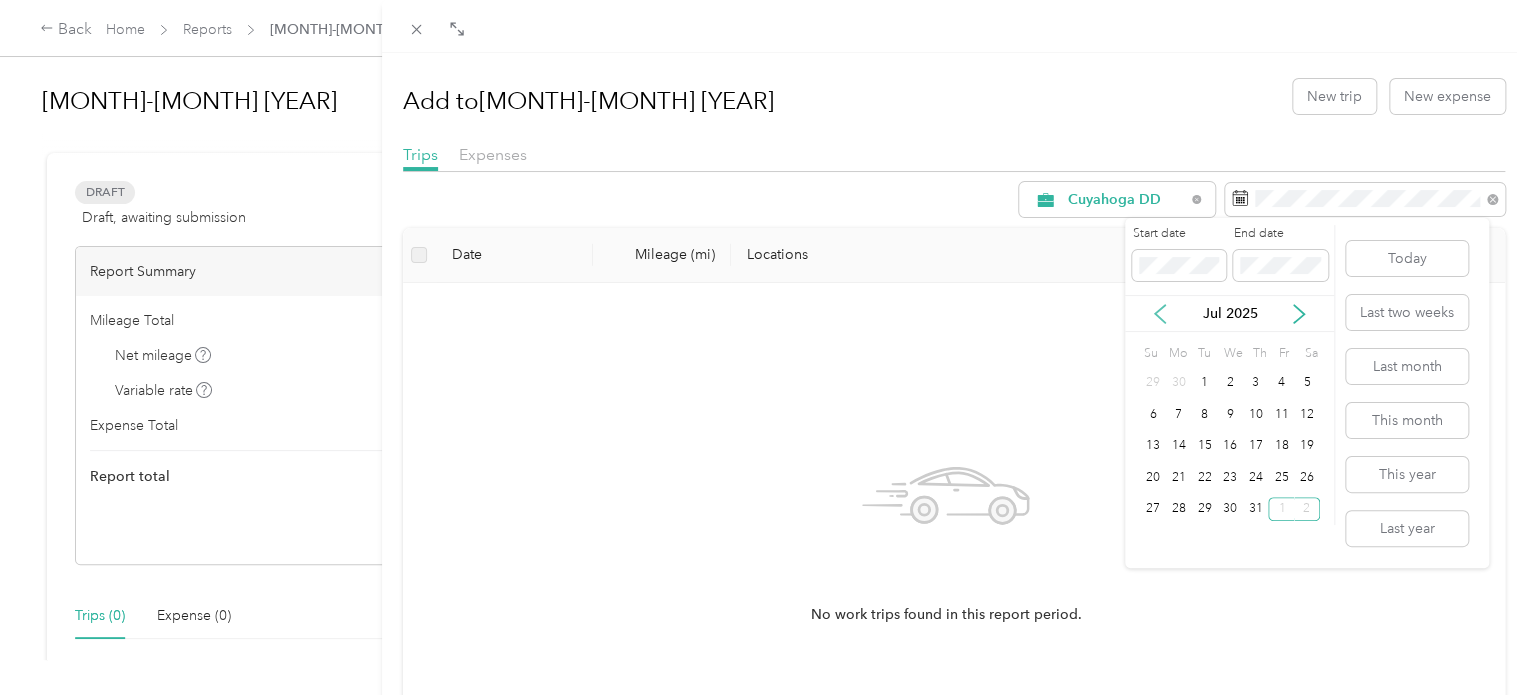 click 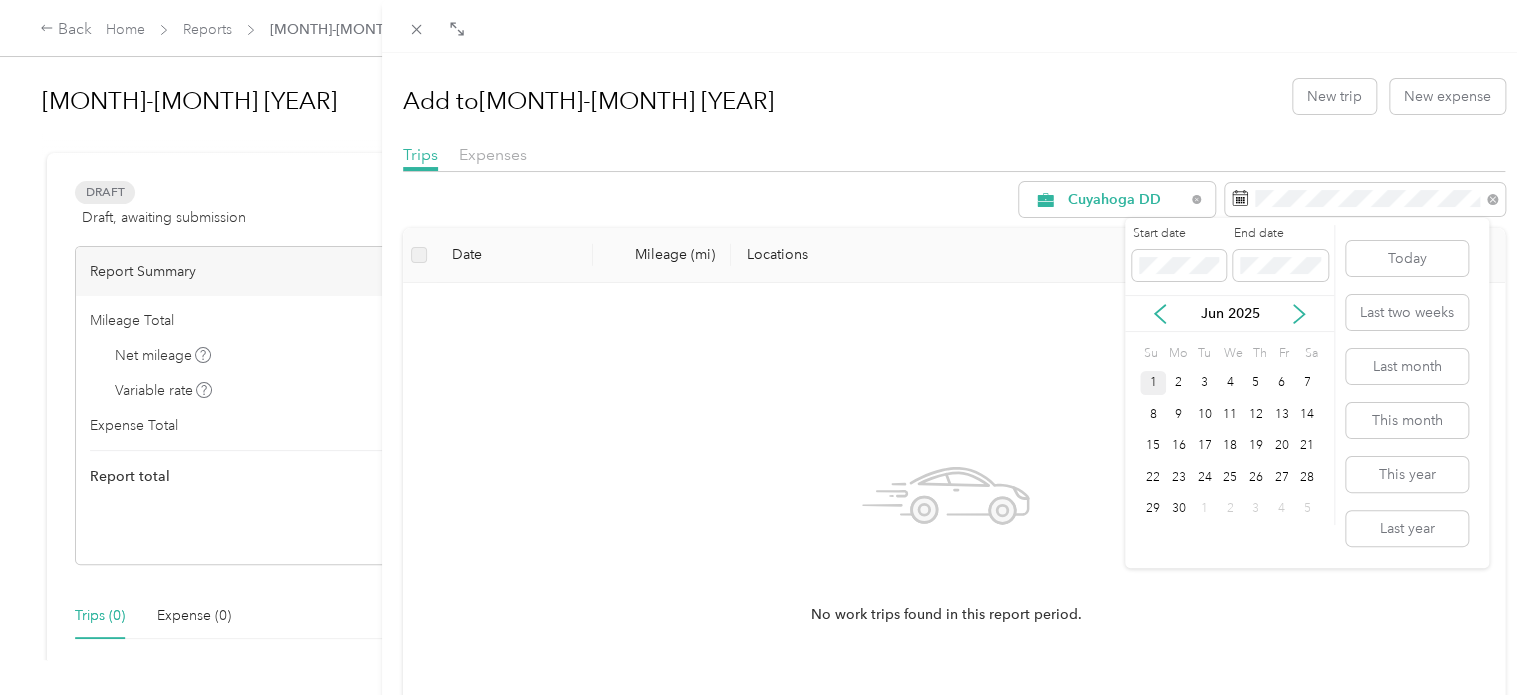 click on "1" at bounding box center [1153, 383] 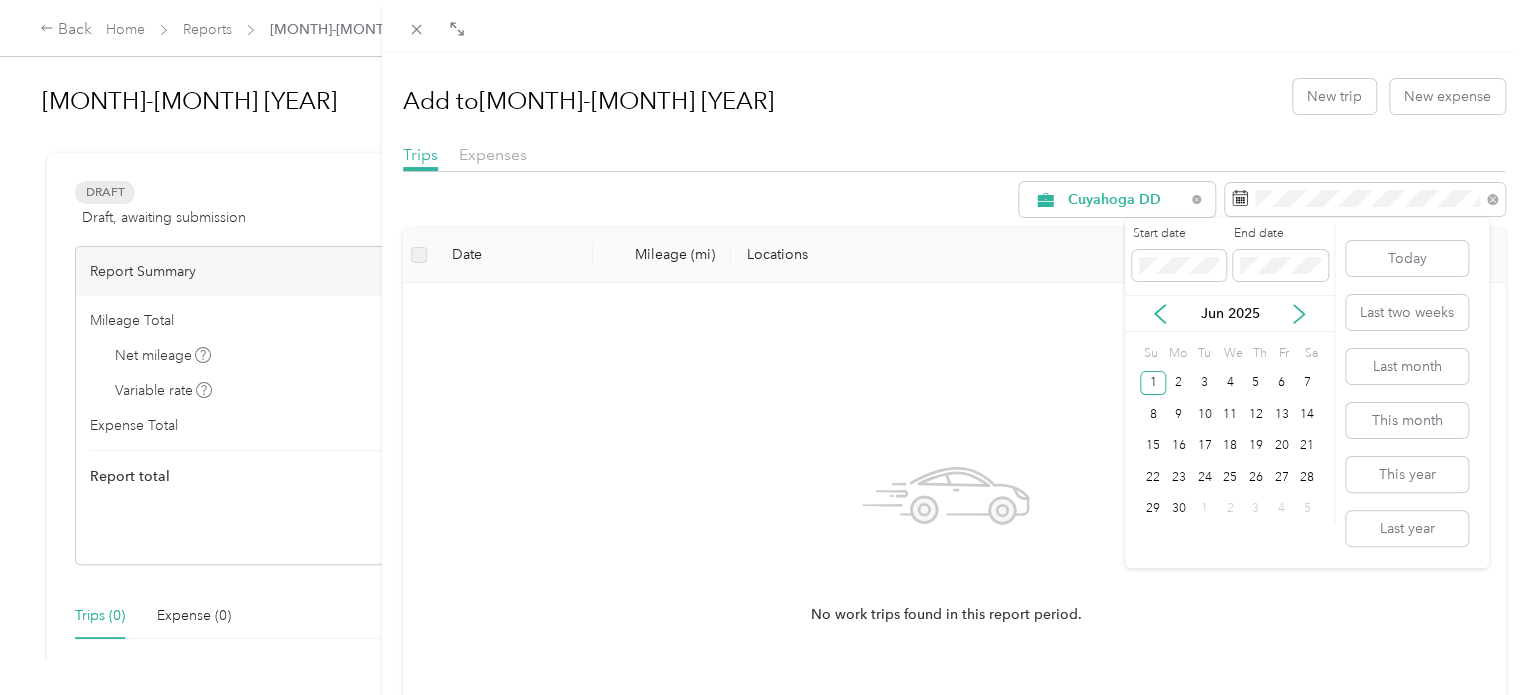 click on "Today Last two weeks Last month This month This year Last year" at bounding box center (1405, 393) 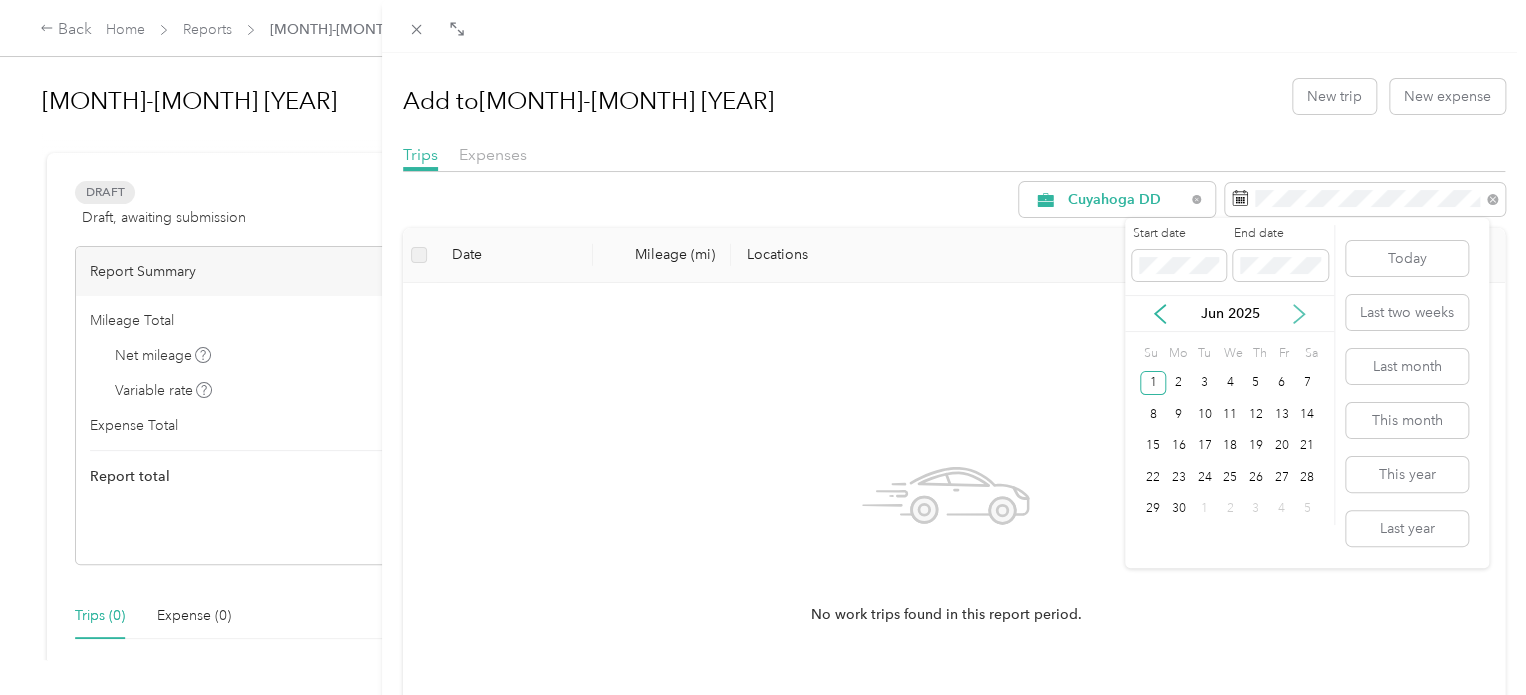 click 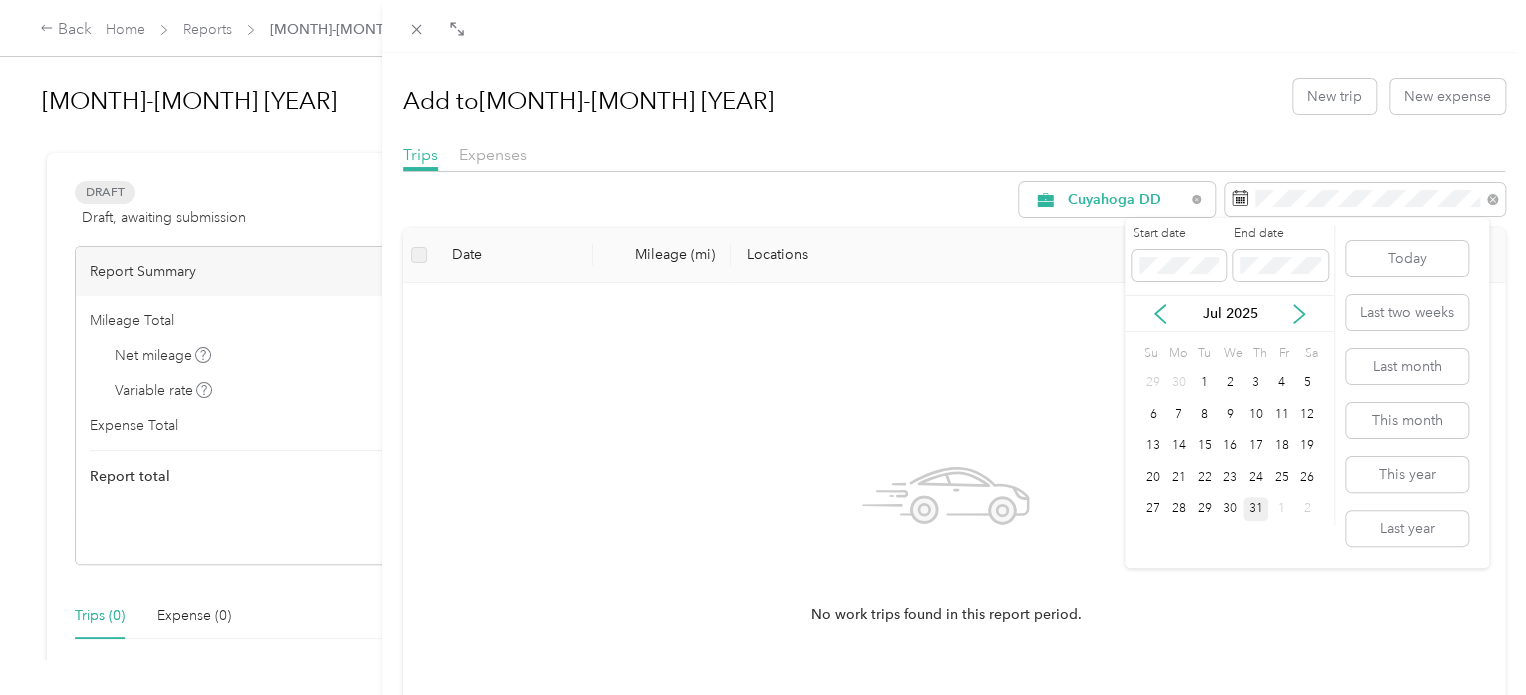 click on "31" at bounding box center (1256, 509) 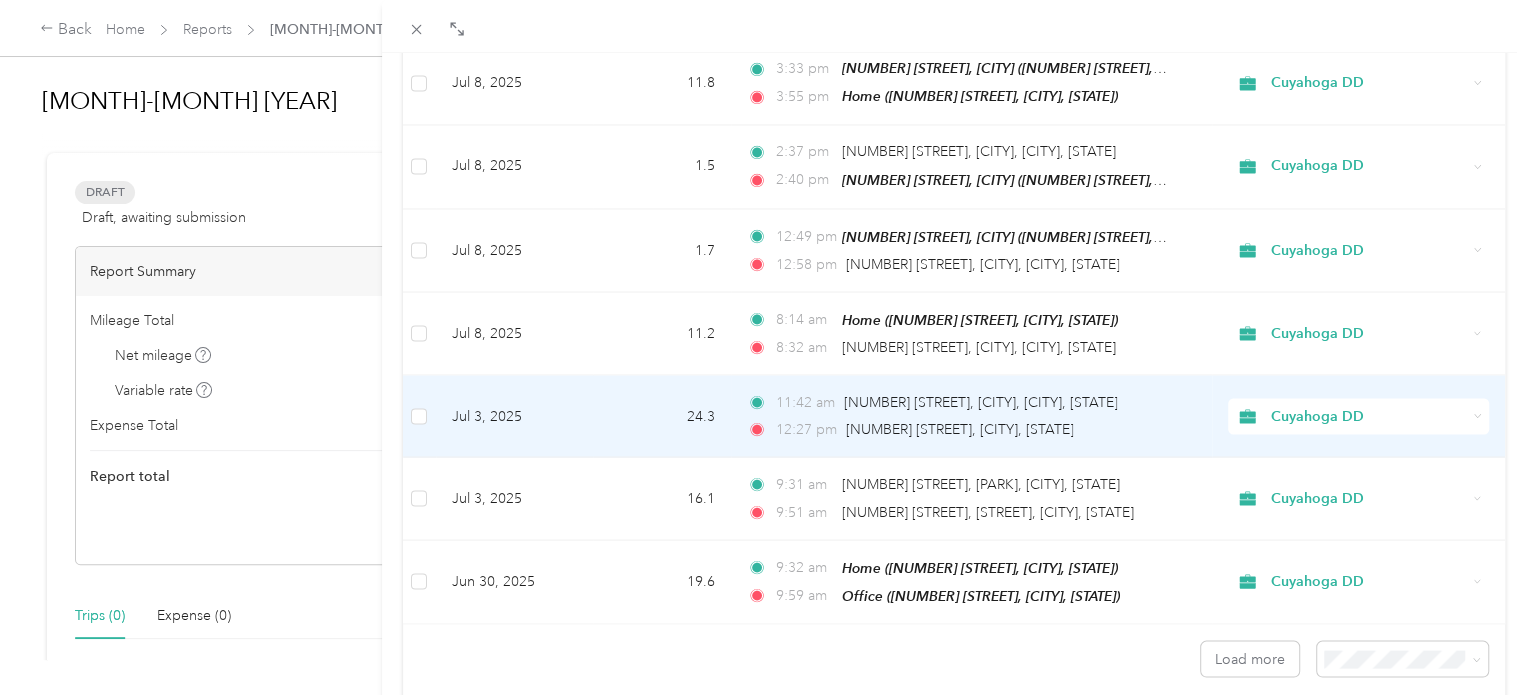 scroll, scrollTop: 1792, scrollLeft: 0, axis: vertical 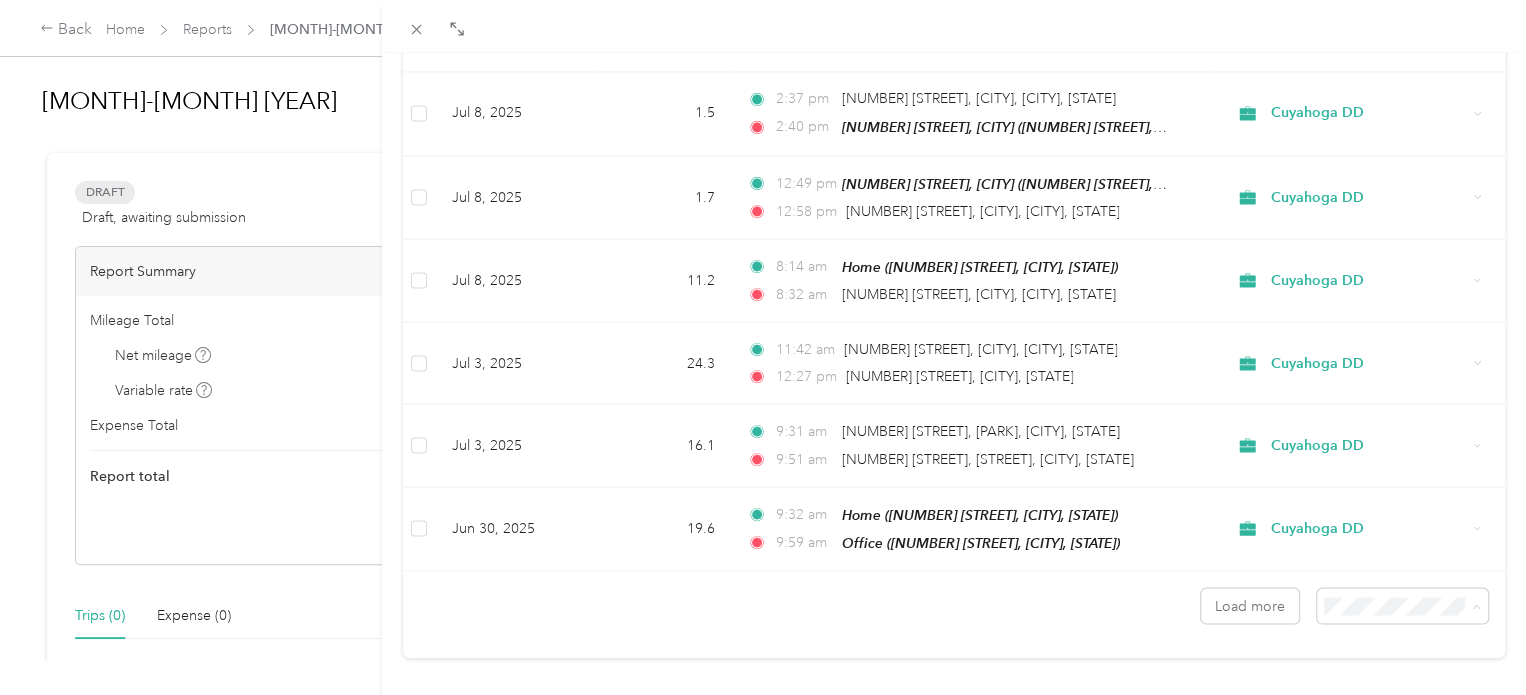 click on "50 per load" at bounding box center (1386, 503) 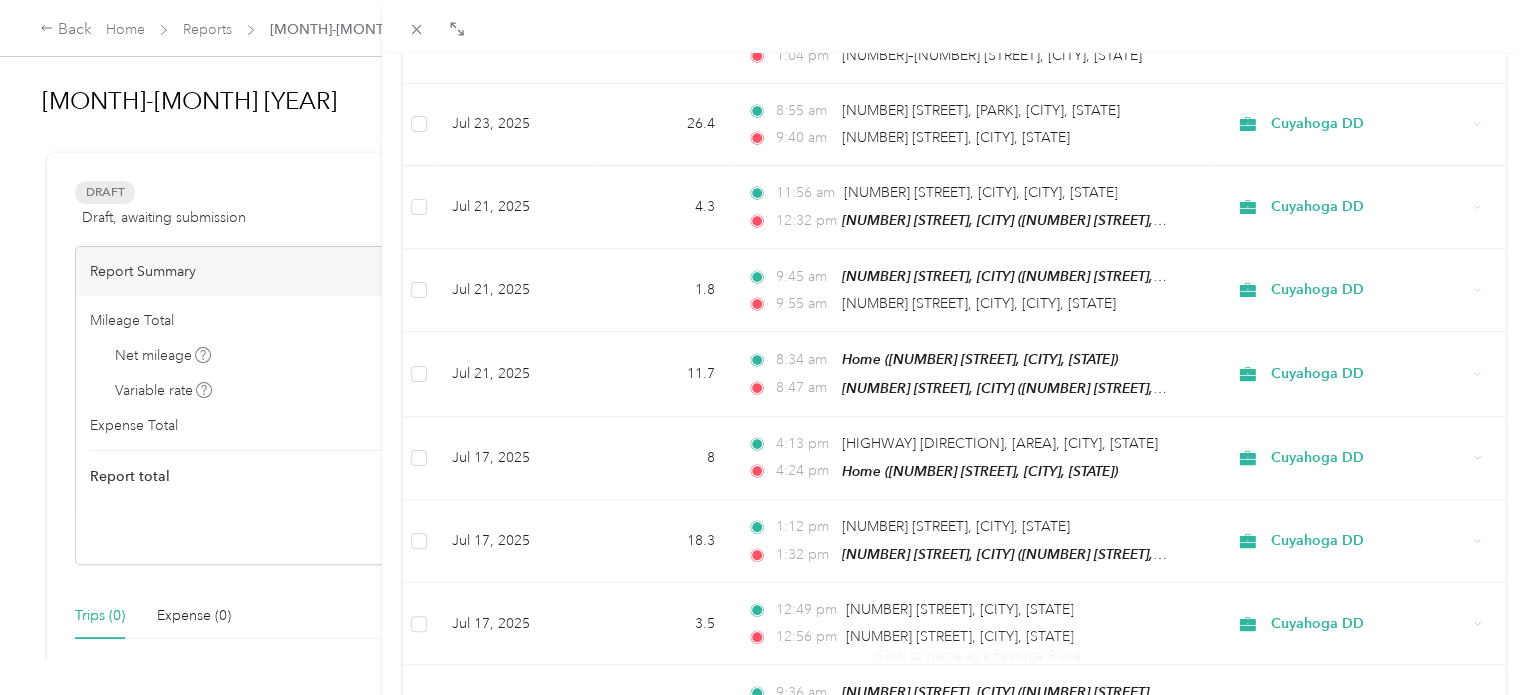 scroll, scrollTop: 0, scrollLeft: 0, axis: both 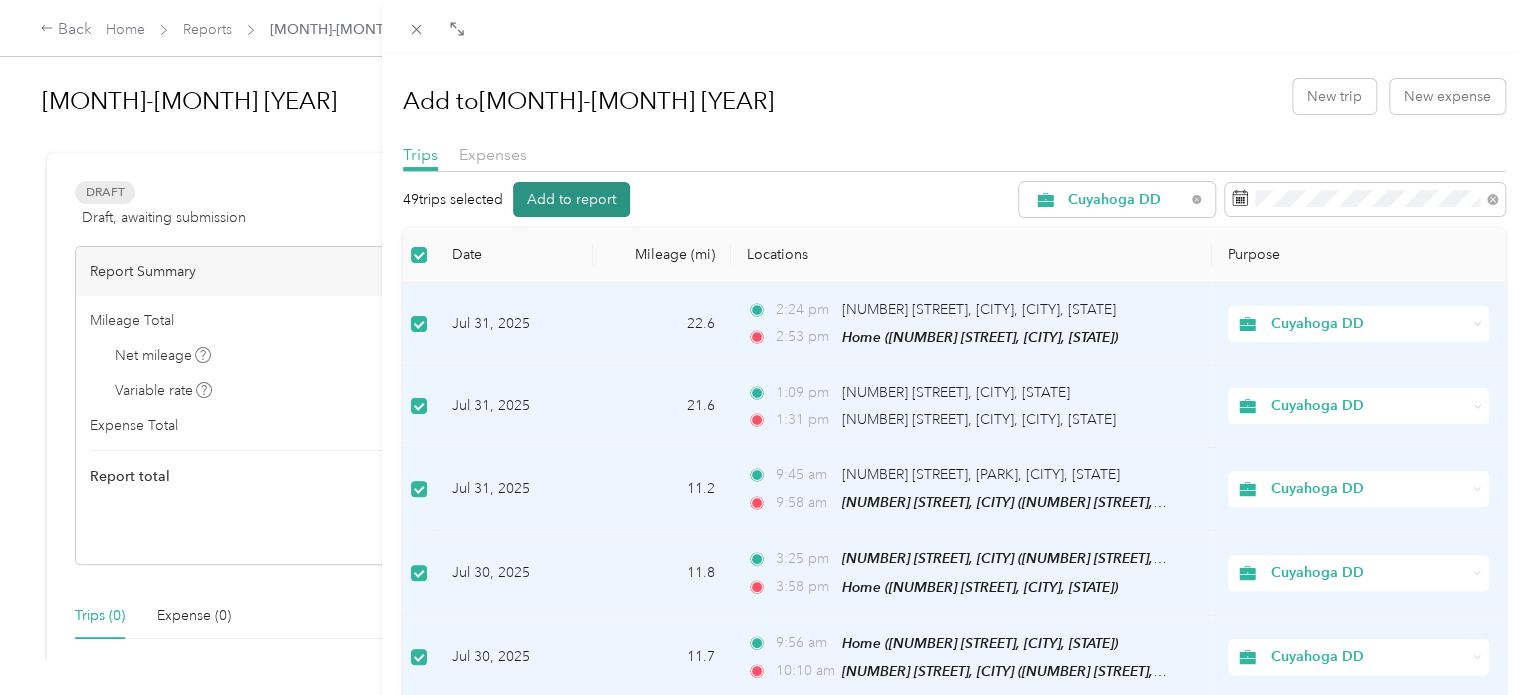 click on "Add to report" at bounding box center [571, 199] 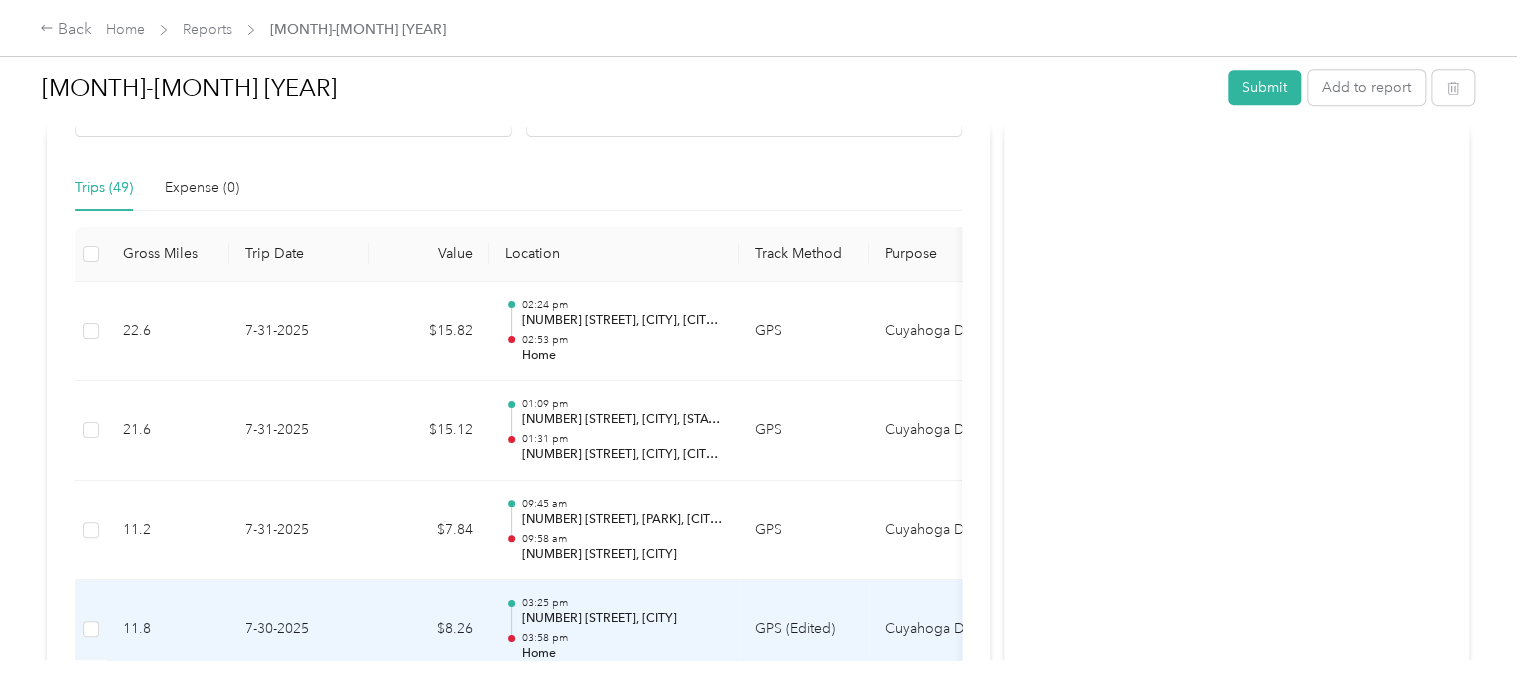 scroll, scrollTop: 407, scrollLeft: 0, axis: vertical 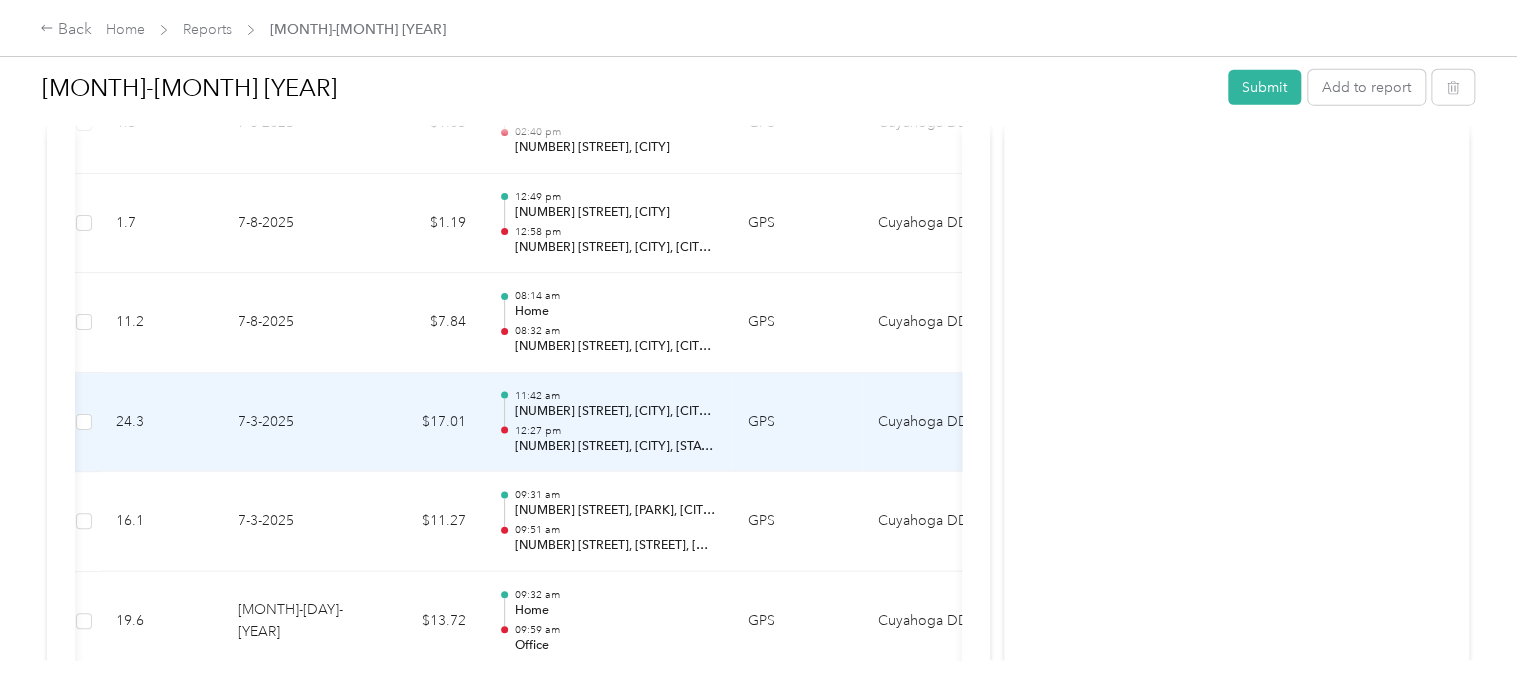 click on "[NUMBER] [STREET], [CITY], [STATE]" at bounding box center (615, 447) 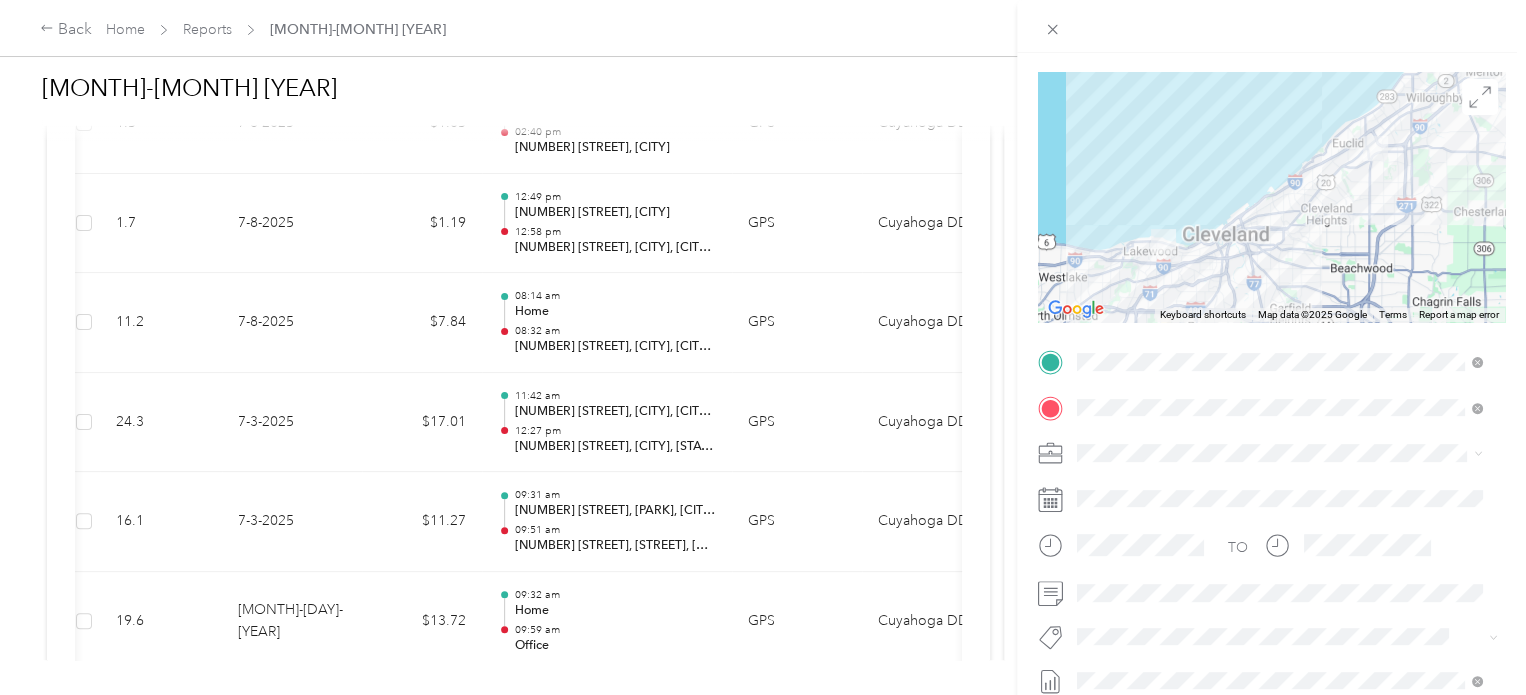 scroll, scrollTop: 132, scrollLeft: 0, axis: vertical 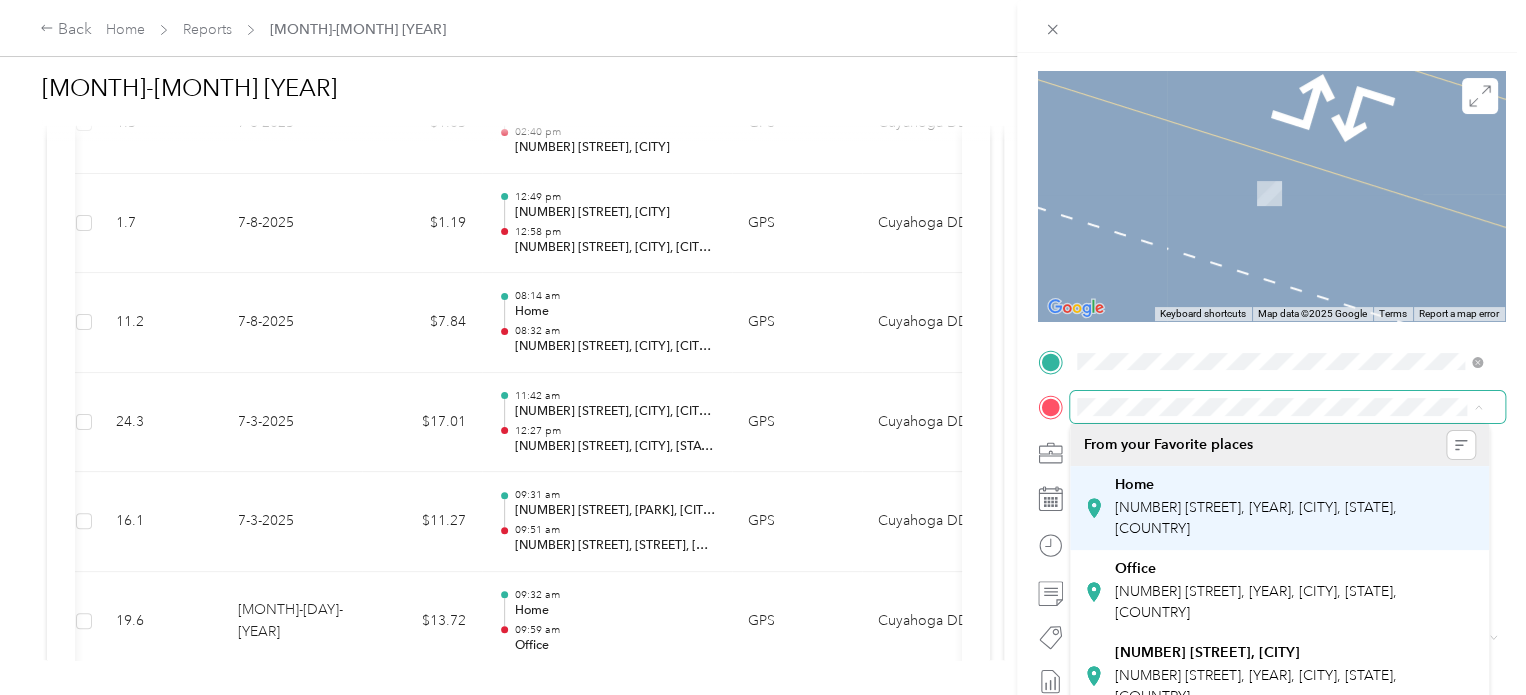 click on "Home  [NUMBER] [STREET], [CITY], [STATE], [COUNTRY]" at bounding box center (1295, 507) 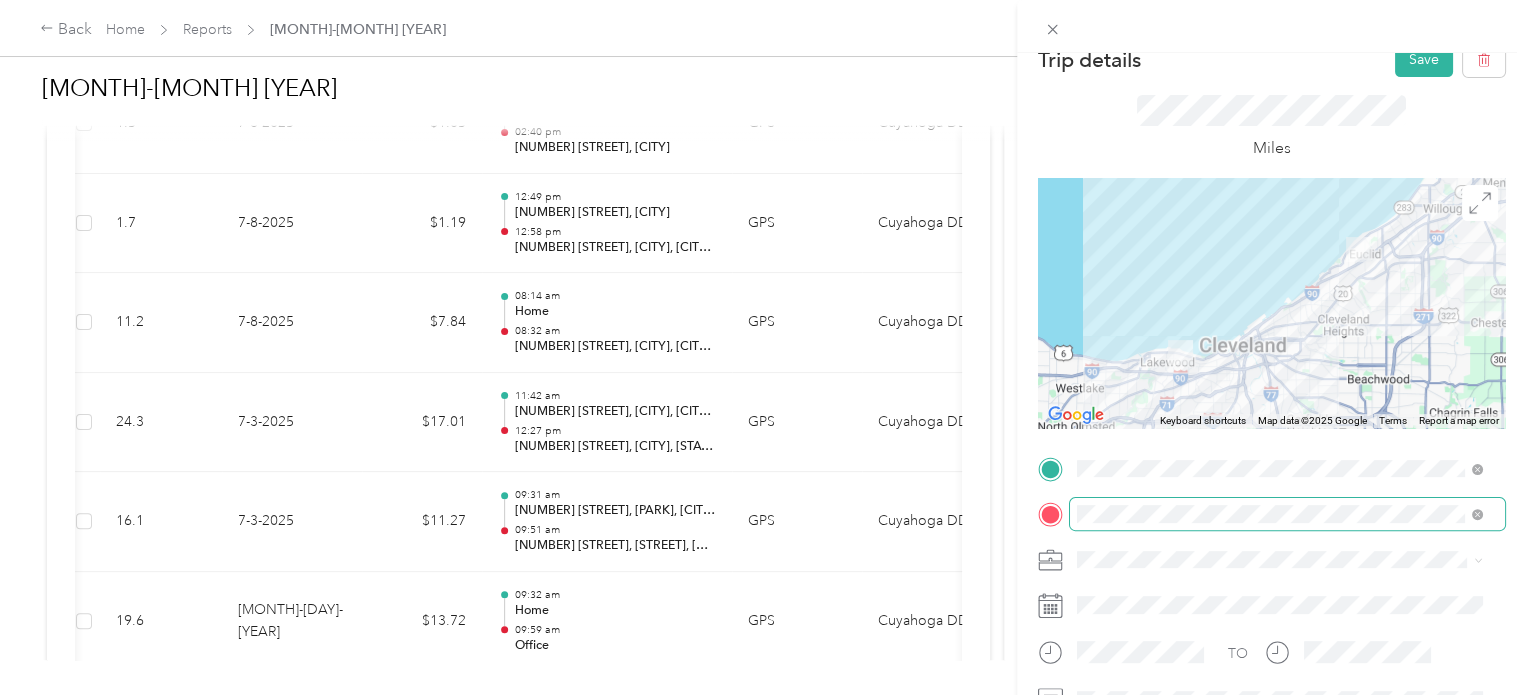 scroll, scrollTop: 0, scrollLeft: 0, axis: both 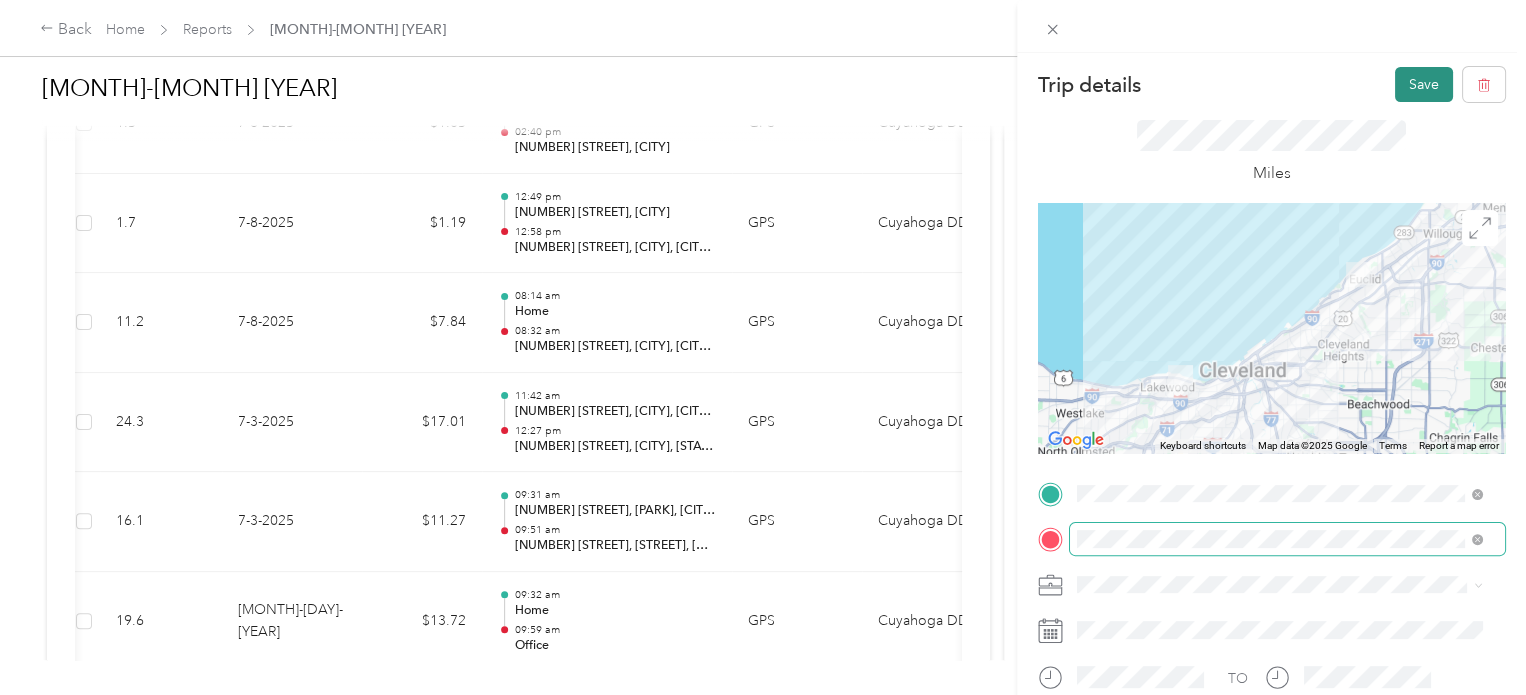 click on "Save" at bounding box center [1424, 84] 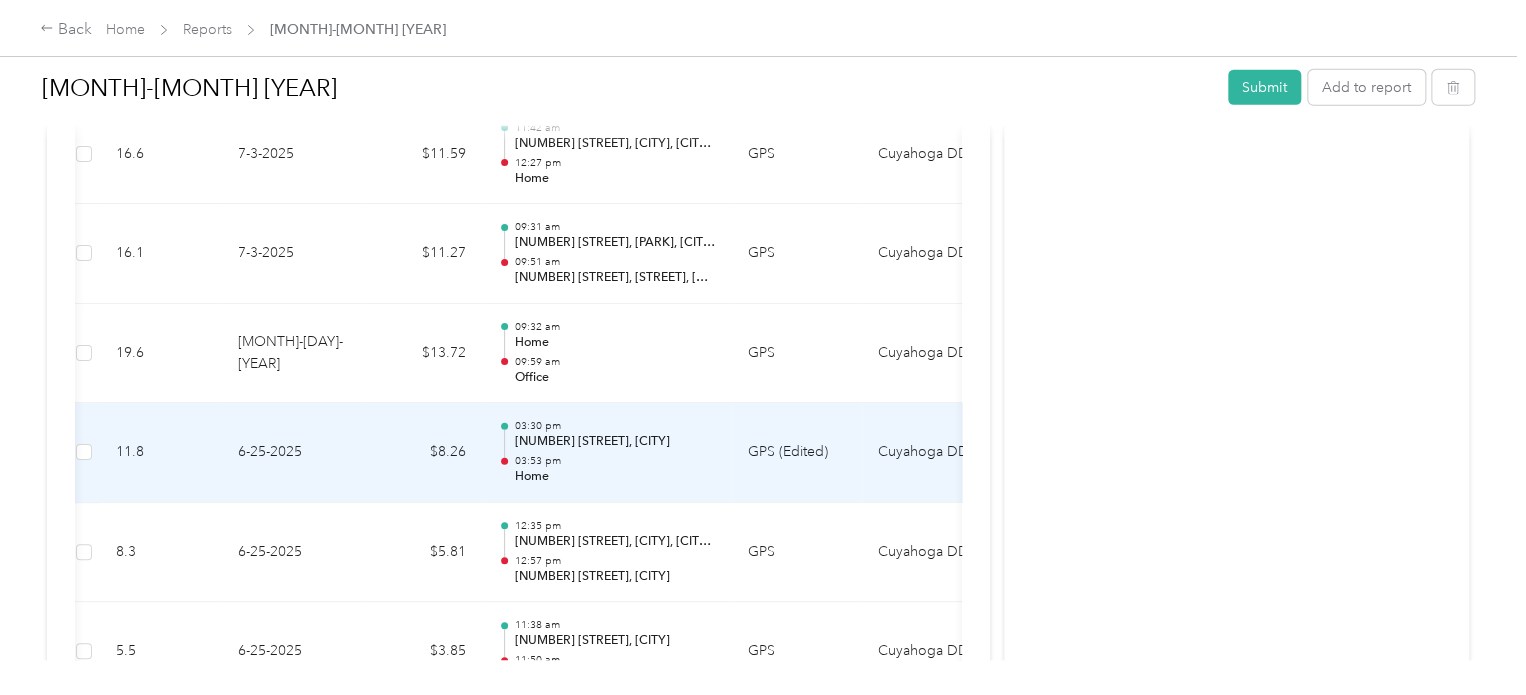 scroll, scrollTop: 2795, scrollLeft: 0, axis: vertical 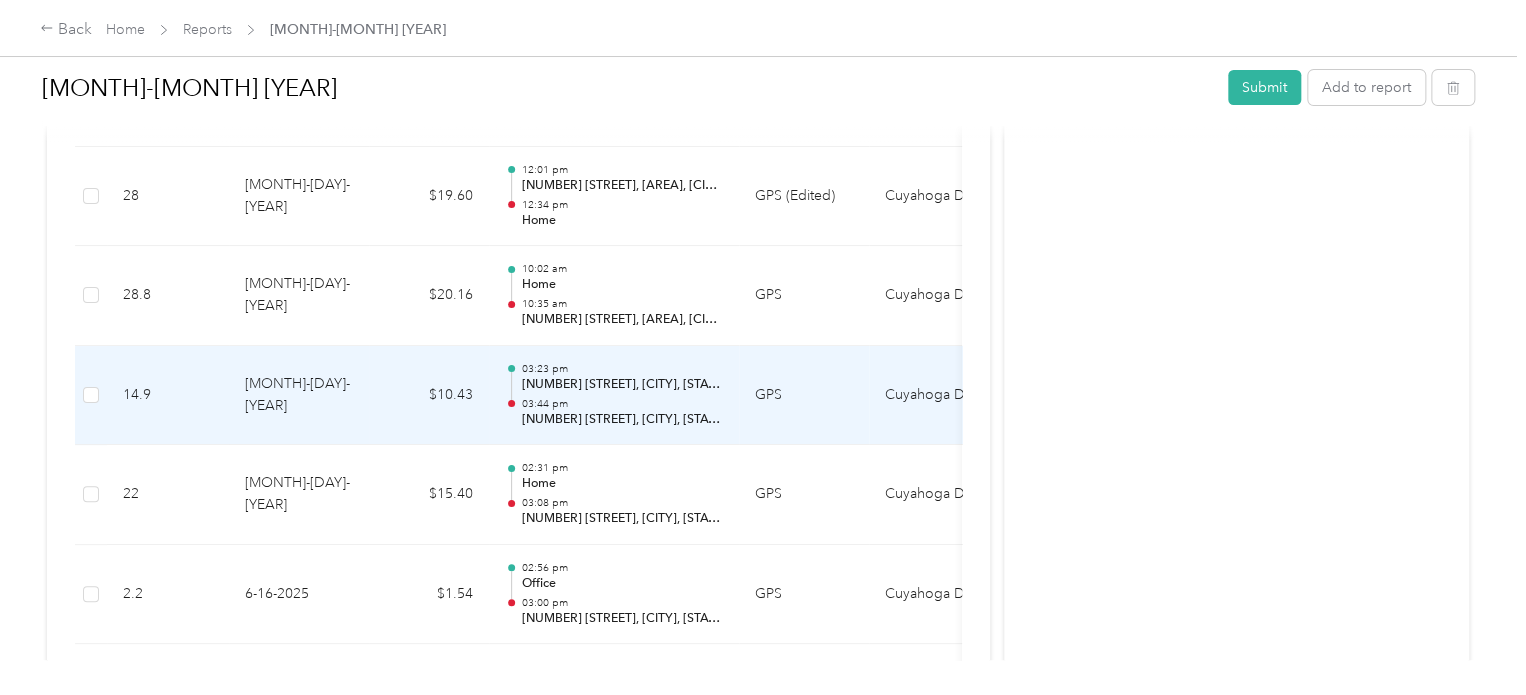 click on "[NUMBER] [STREET], [CITY], [STATE]" at bounding box center [622, 420] 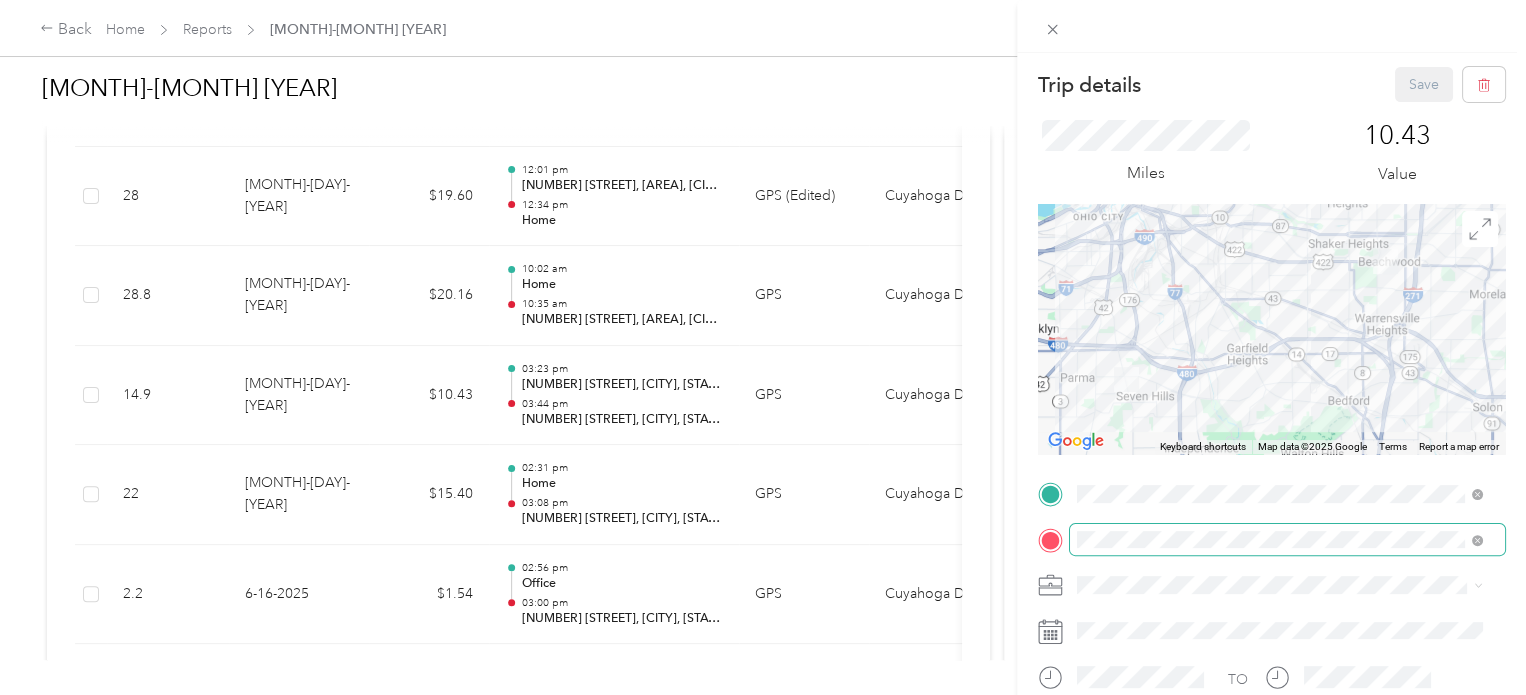 click at bounding box center [1474, 540] 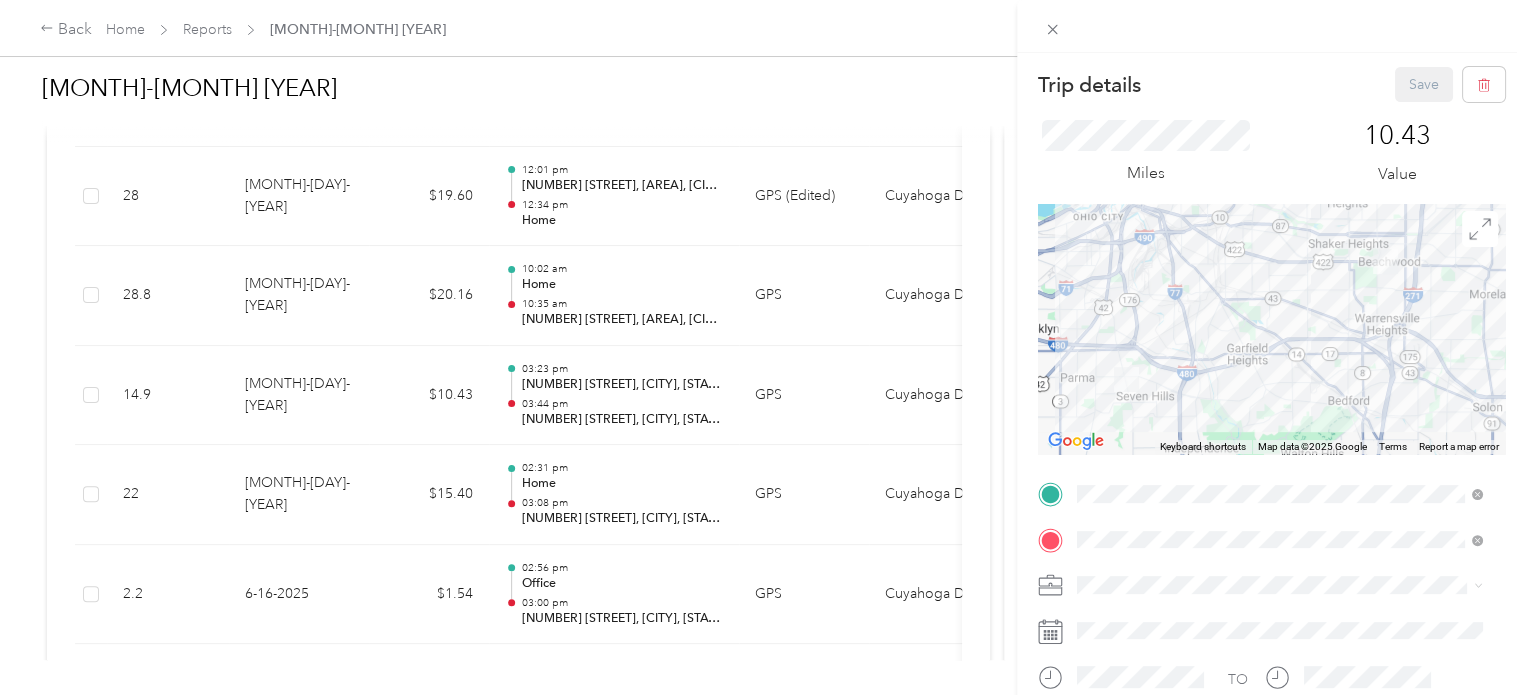 scroll, scrollTop: 100, scrollLeft: 0, axis: vertical 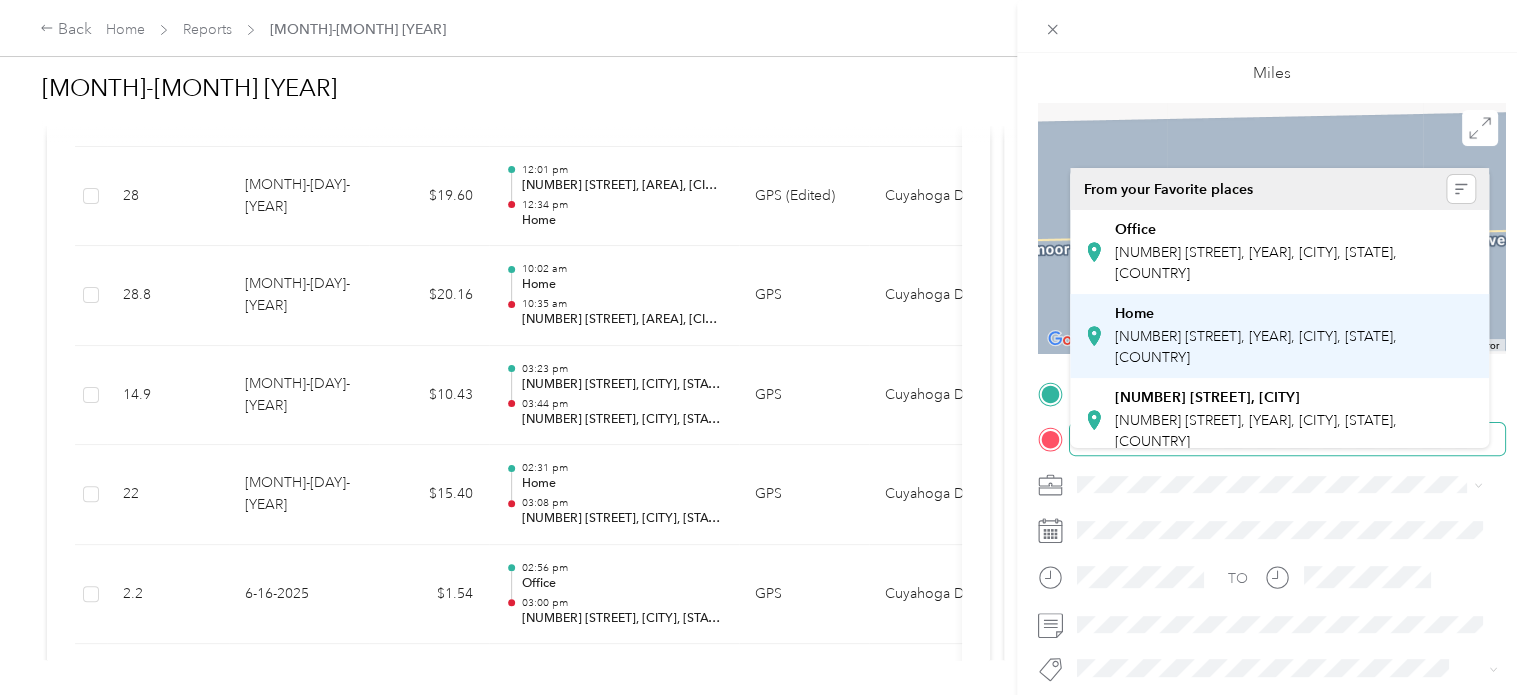 click on "Home  [NUMBER] [STREET], [CITY], [STATE], [COUNTRY]" at bounding box center [1295, 336] 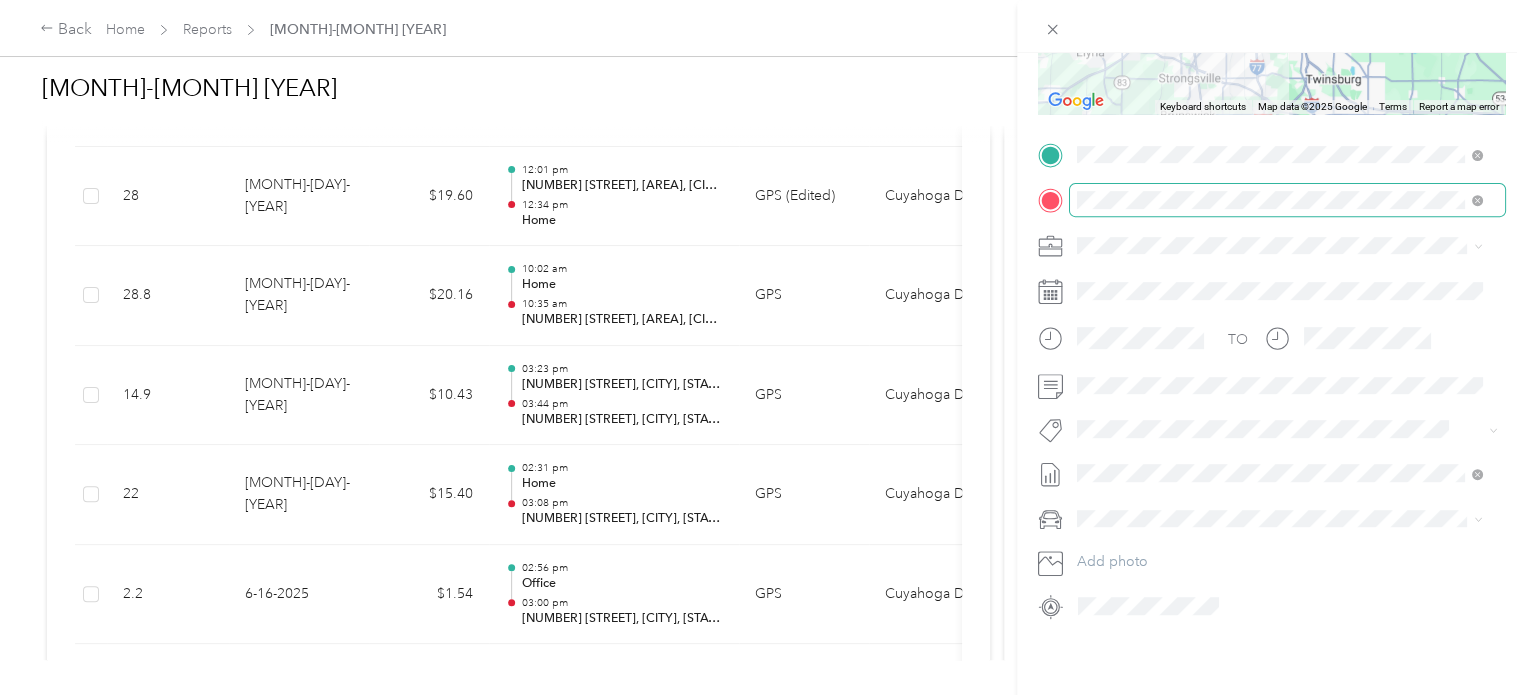 scroll, scrollTop: 0, scrollLeft: 0, axis: both 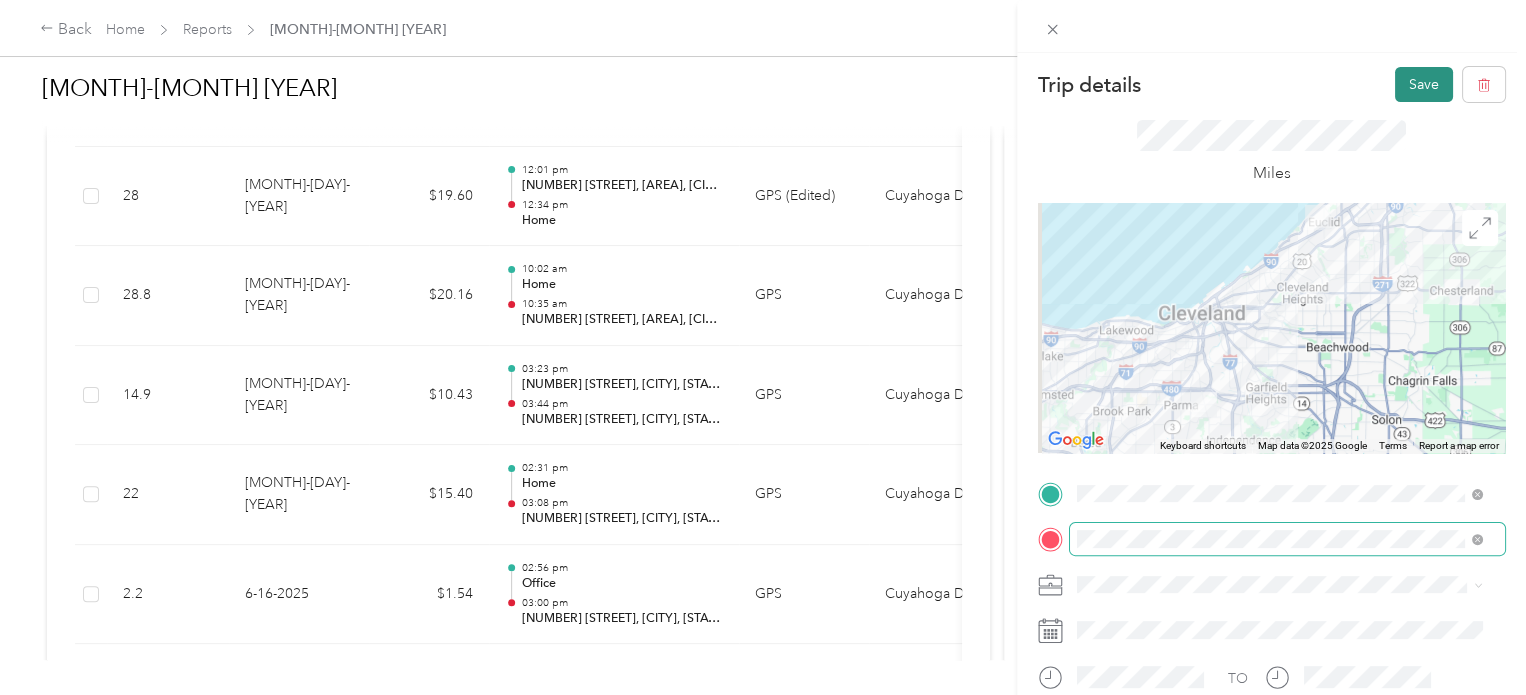 click on "Save" at bounding box center (1424, 84) 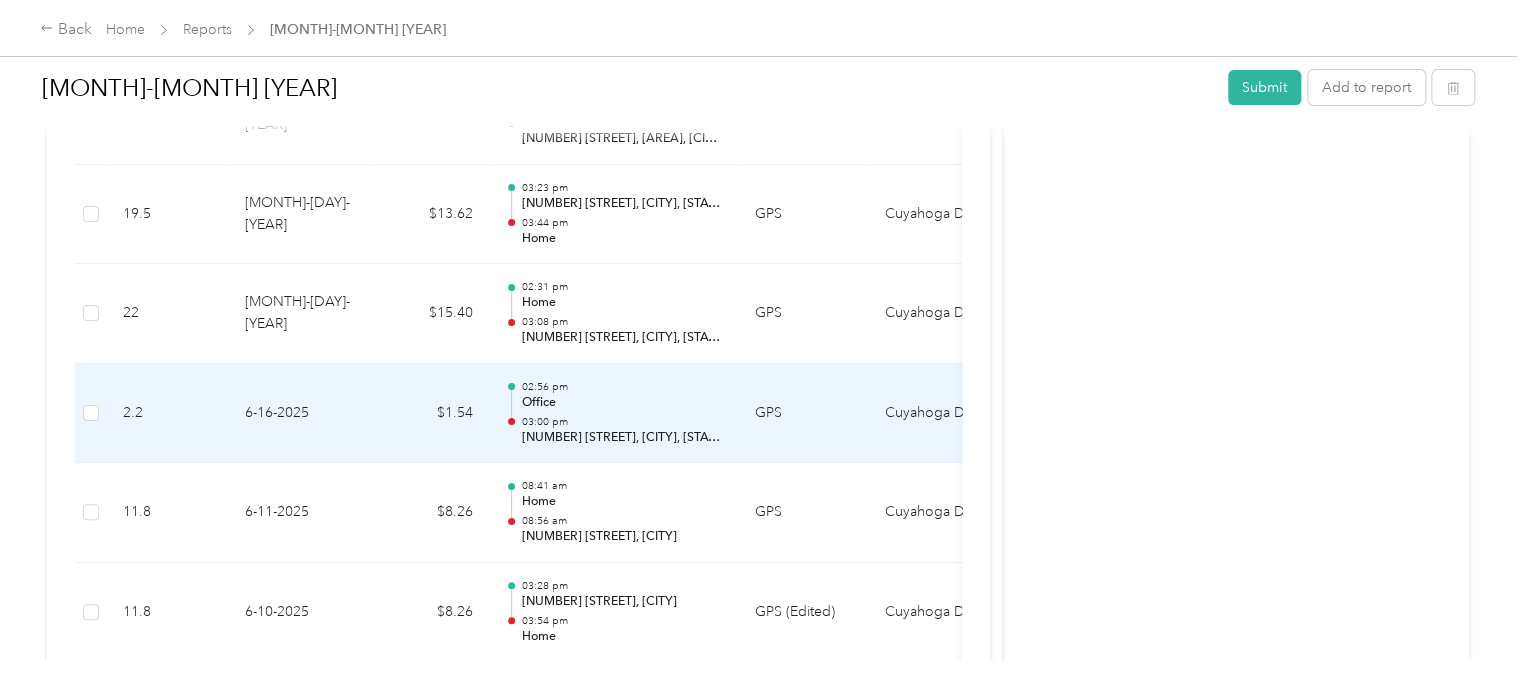 scroll, scrollTop: 4132, scrollLeft: 0, axis: vertical 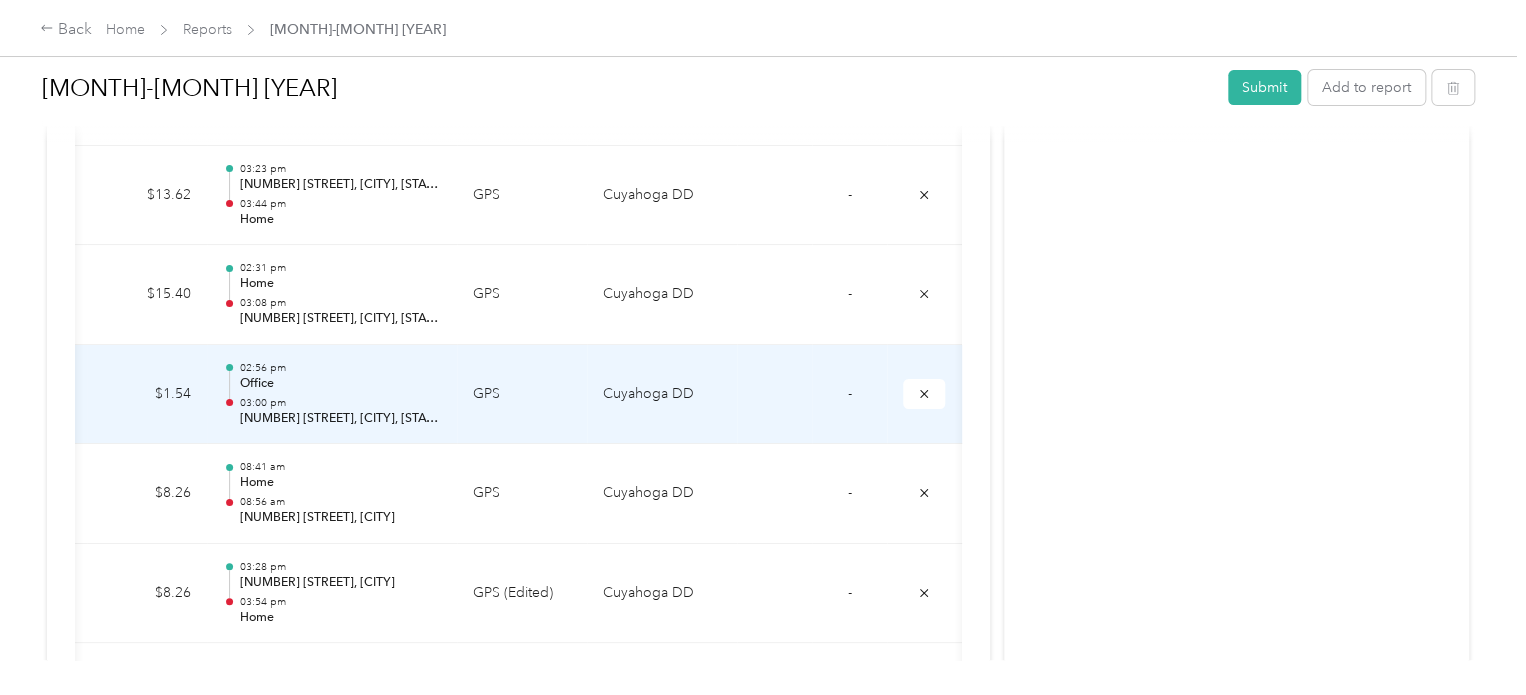 click on "[NUMBER] [STREET], [CITY], [STATE]" at bounding box center [340, 419] 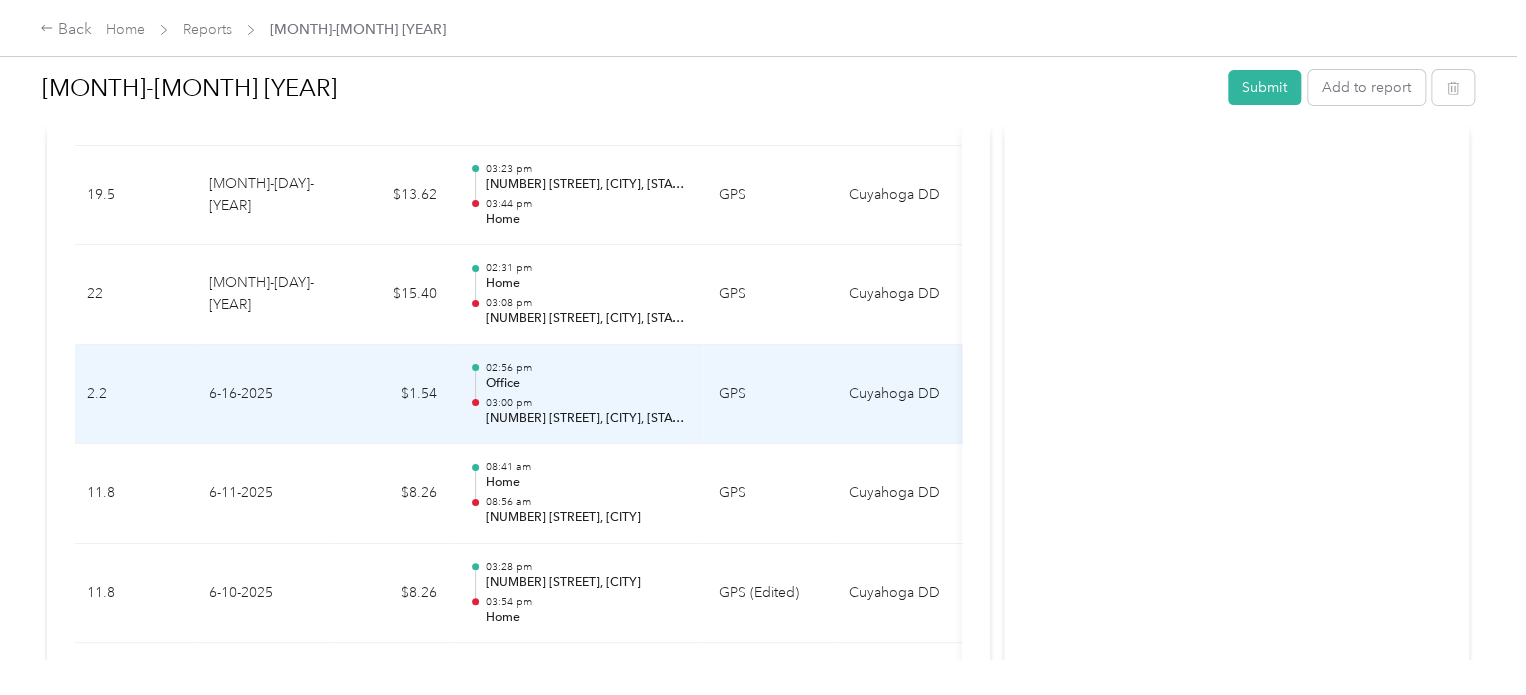scroll, scrollTop: 0, scrollLeft: 0, axis: both 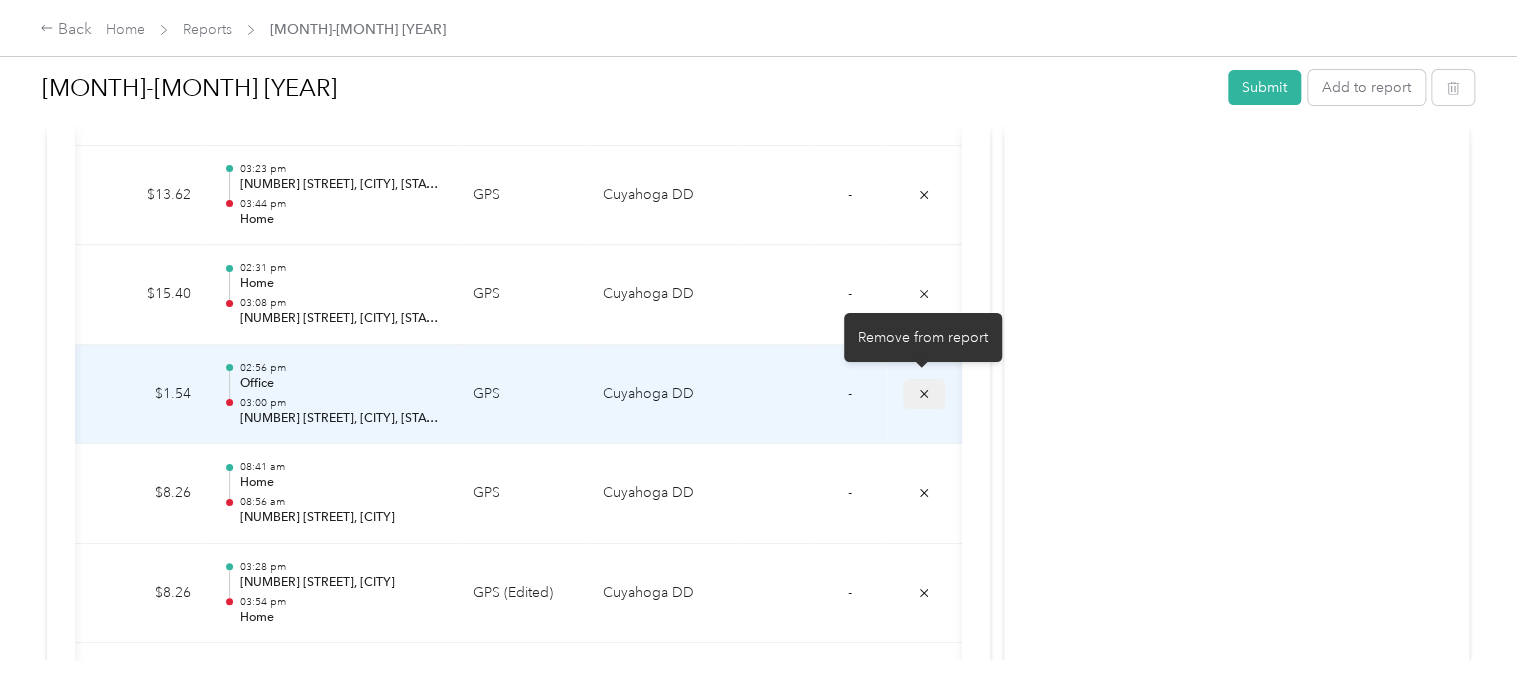click 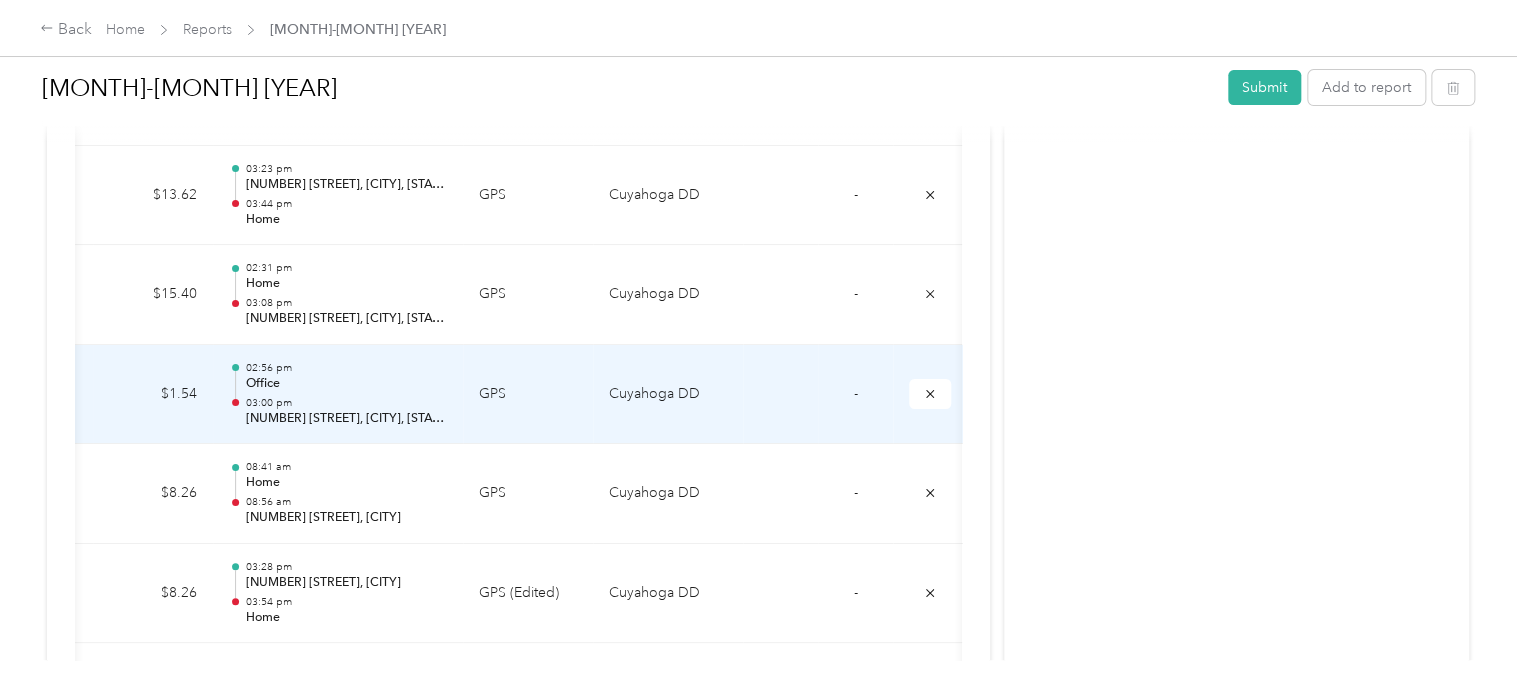 scroll, scrollTop: 0, scrollLeft: 278, axis: horizontal 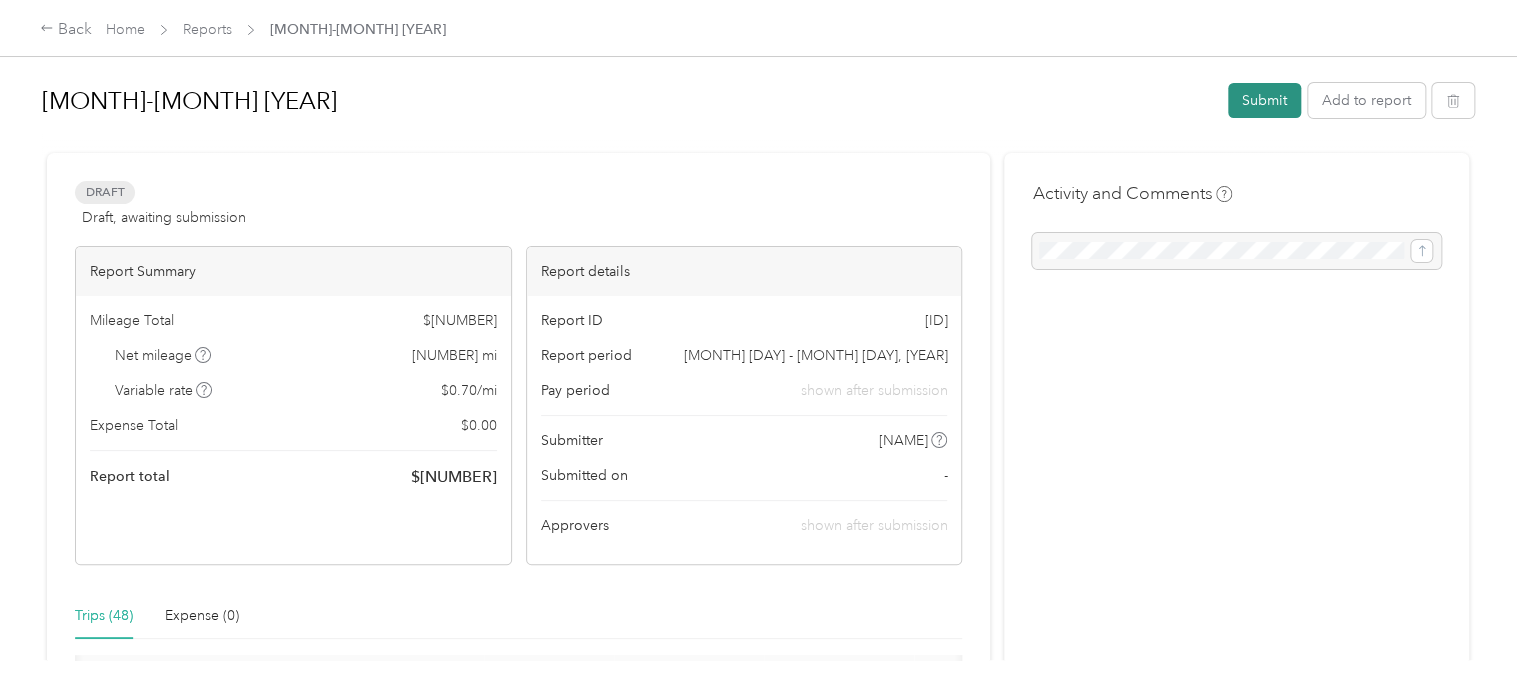 click on "Submit" at bounding box center (1264, 100) 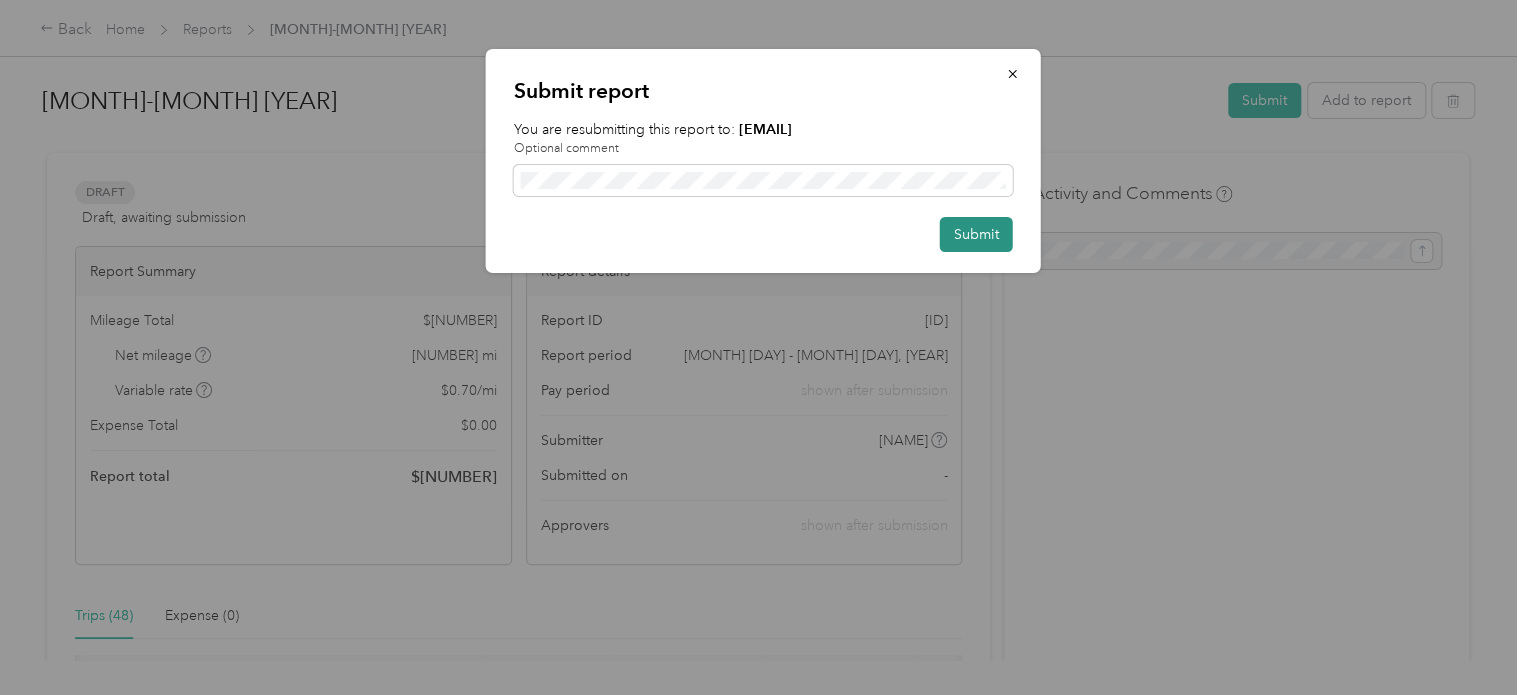 click on "Submit" at bounding box center [976, 234] 